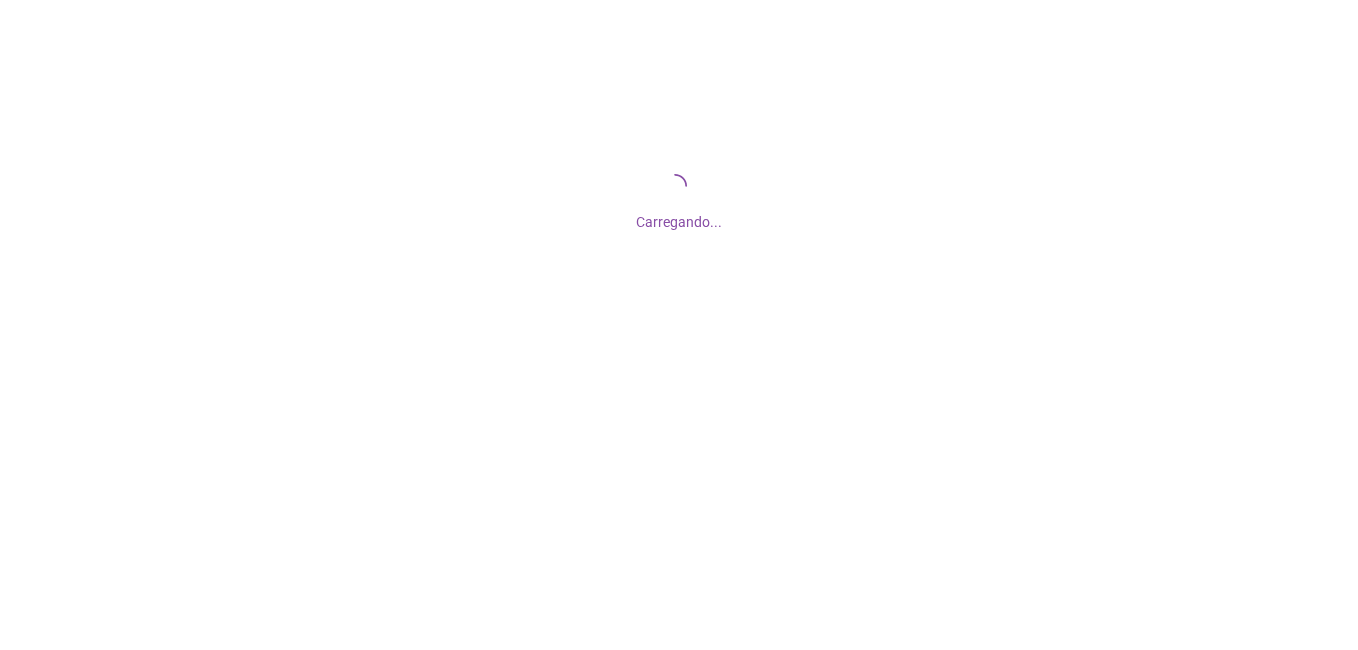 scroll, scrollTop: 0, scrollLeft: 0, axis: both 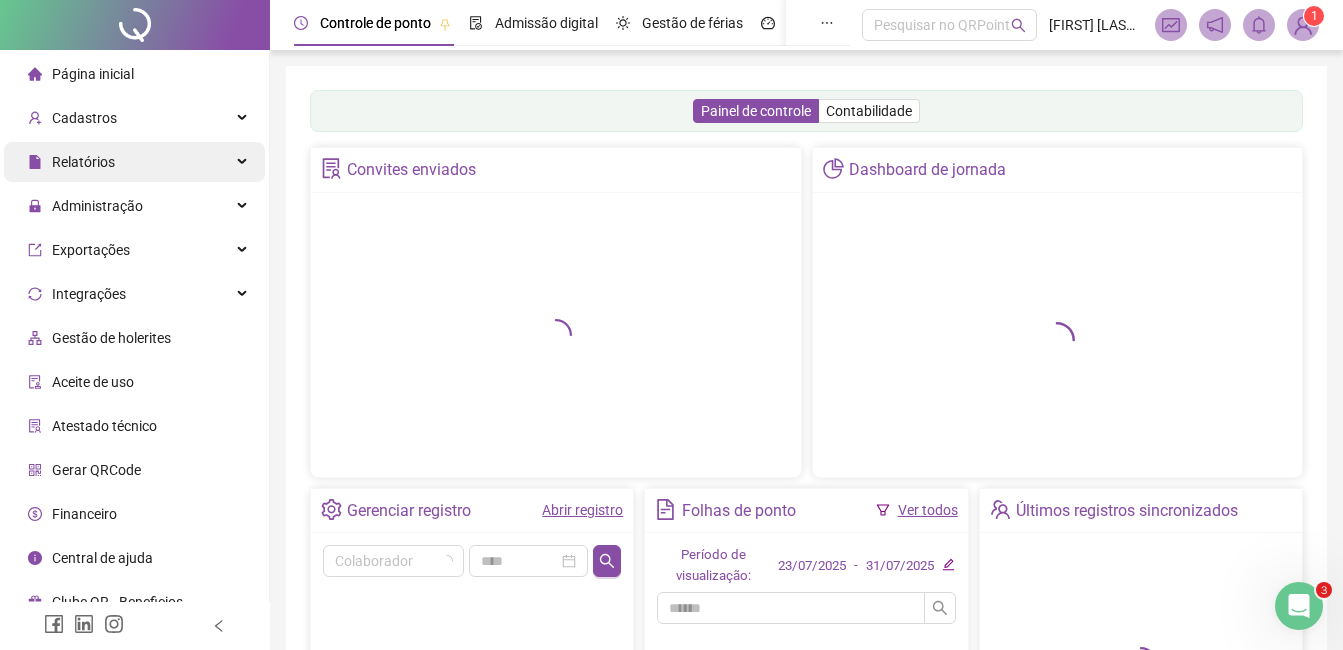click on "Relatórios" at bounding box center [134, 162] 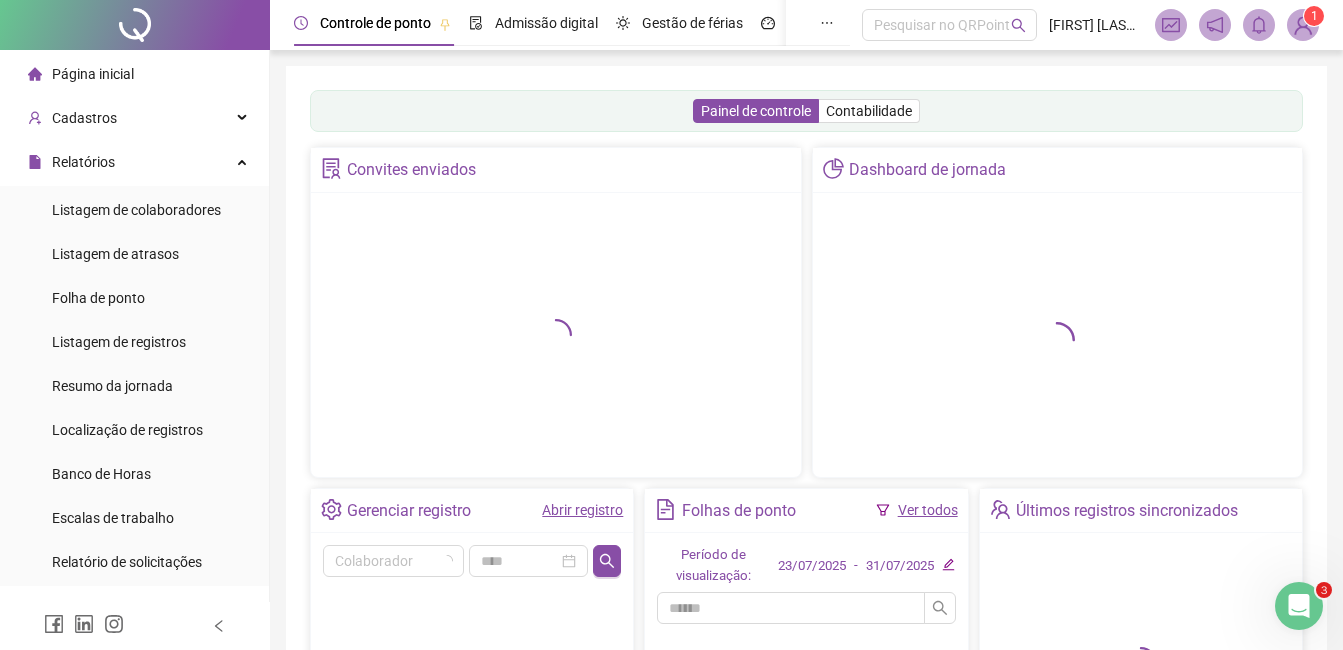 drag, startPoint x: 183, startPoint y: 298, endPoint x: 281, endPoint y: 192, distance: 144.36066 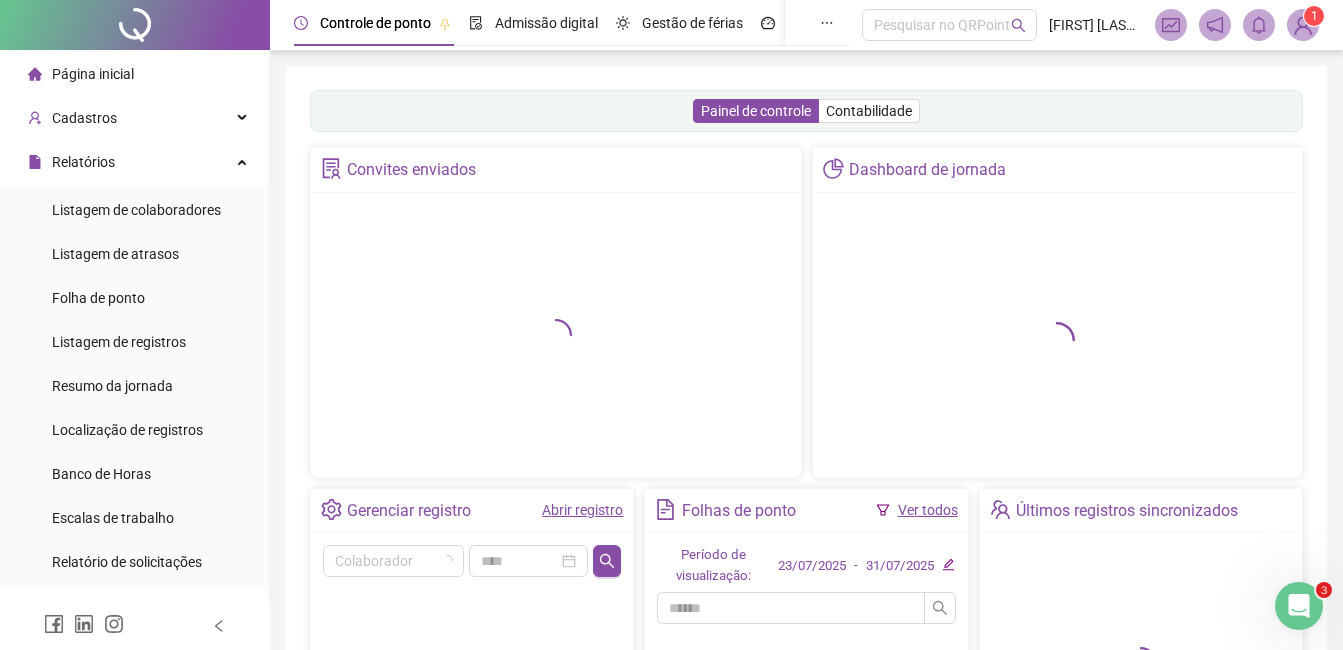 click on "Folha de ponto" at bounding box center (134, 298) 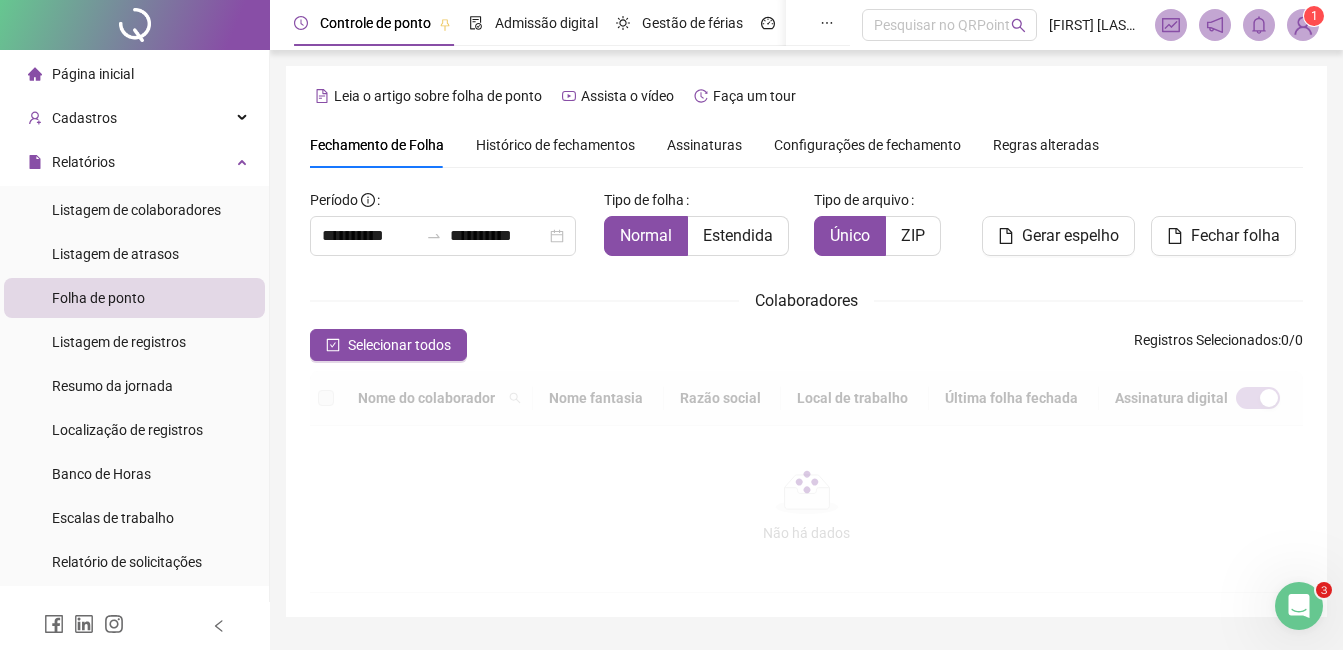 click on "Fechamento de Folha Histórico de fechamentos Assinaturas Configurações de fechamento Regras alteradas" at bounding box center (704, 145) 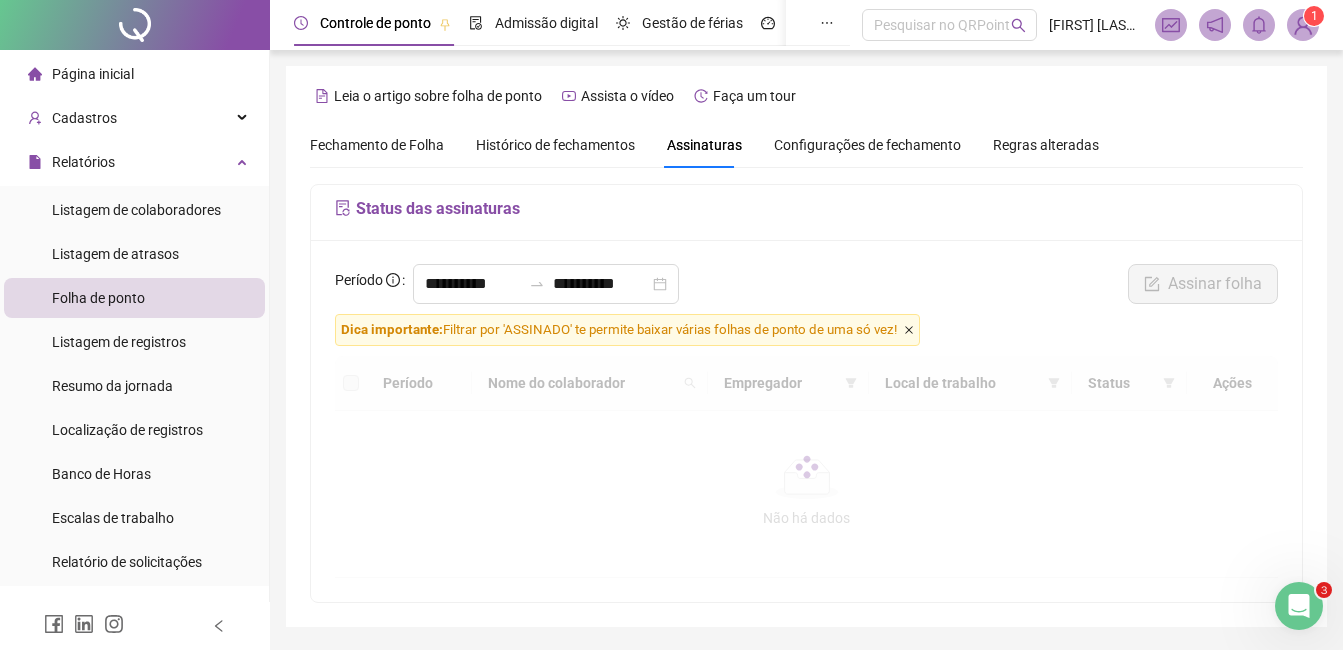 click 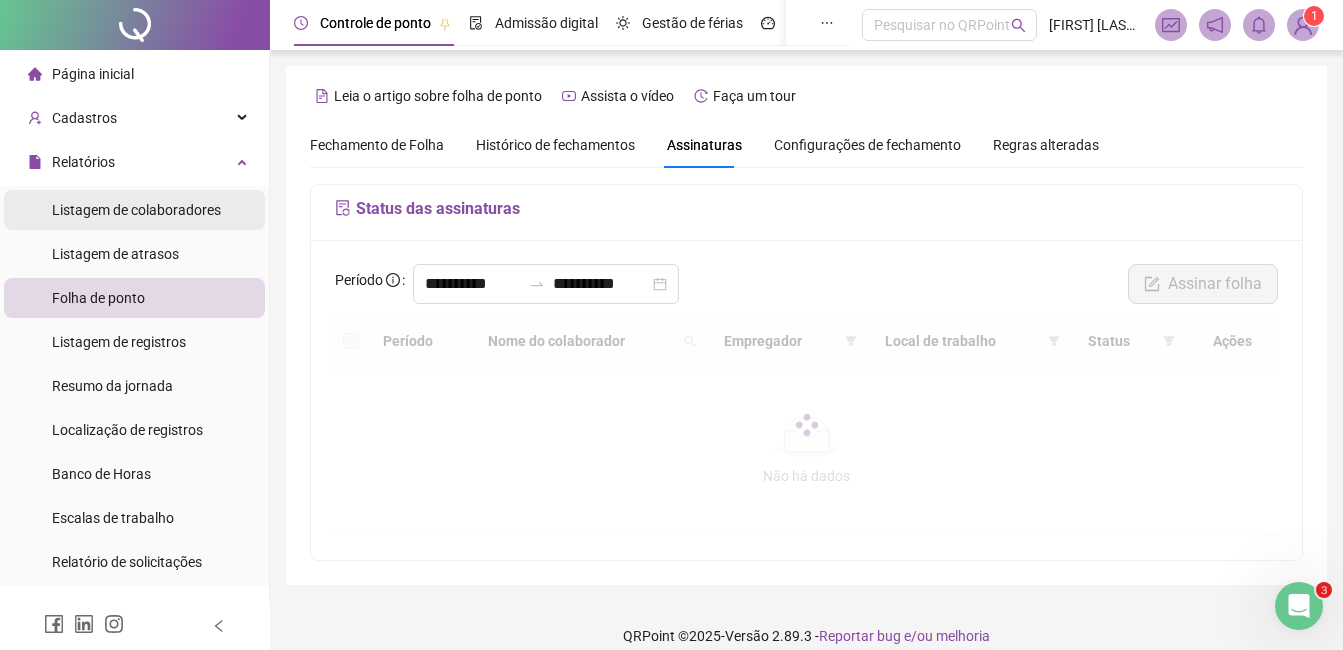 click on "Listagem de colaboradores" at bounding box center [136, 210] 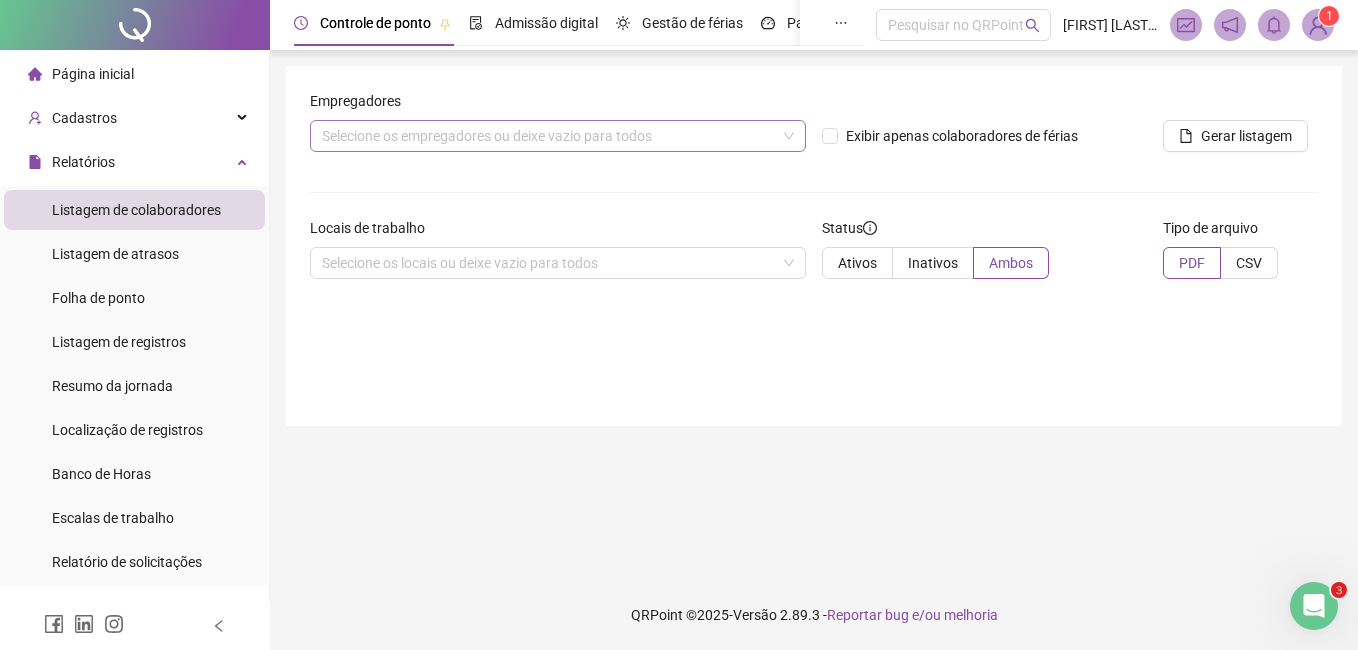 click on "Selecione os empregadores ou deixe vazio para todos" at bounding box center [558, 136] 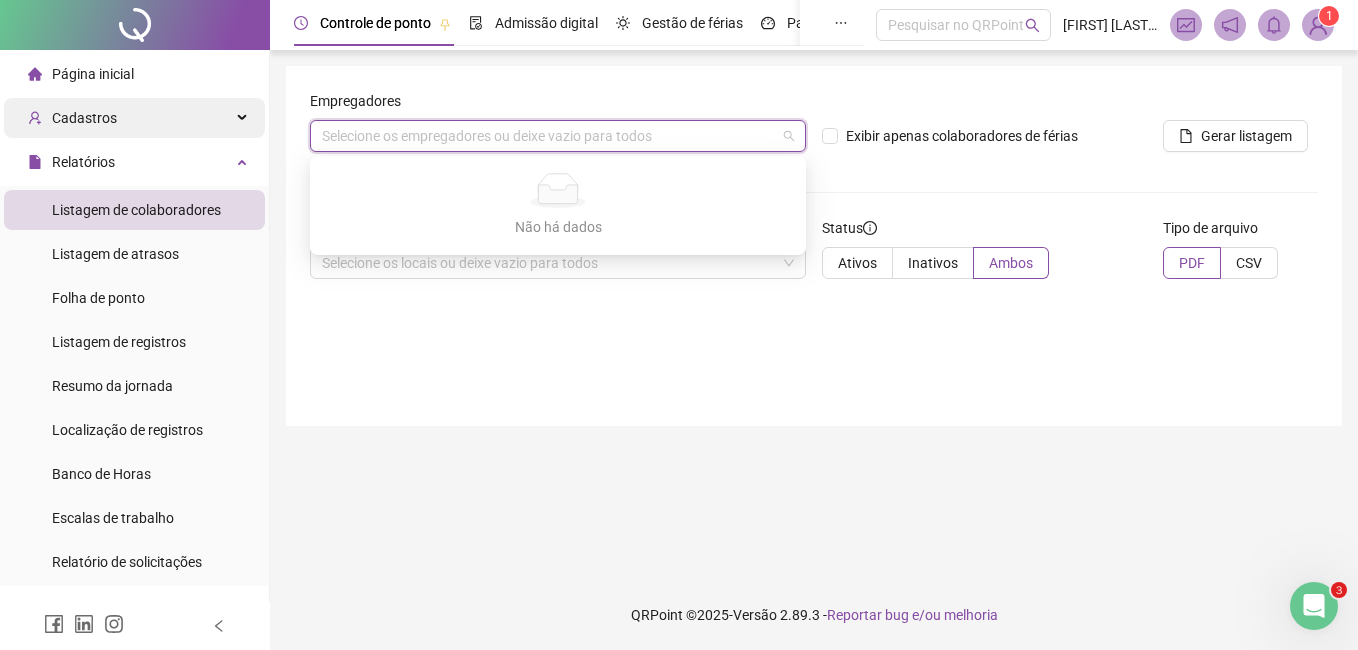 click on "Empregadores   Selecione os empregadores ou deixe vazio para todos   Exibir apenas colaboradores de férias   Gerar listagem Locais de trabalho   Selecione os locais ou deixe vazio para todos Status   Ativos Inativos Ambos Tipo de arquivo PDF CSV" at bounding box center [814, 246] 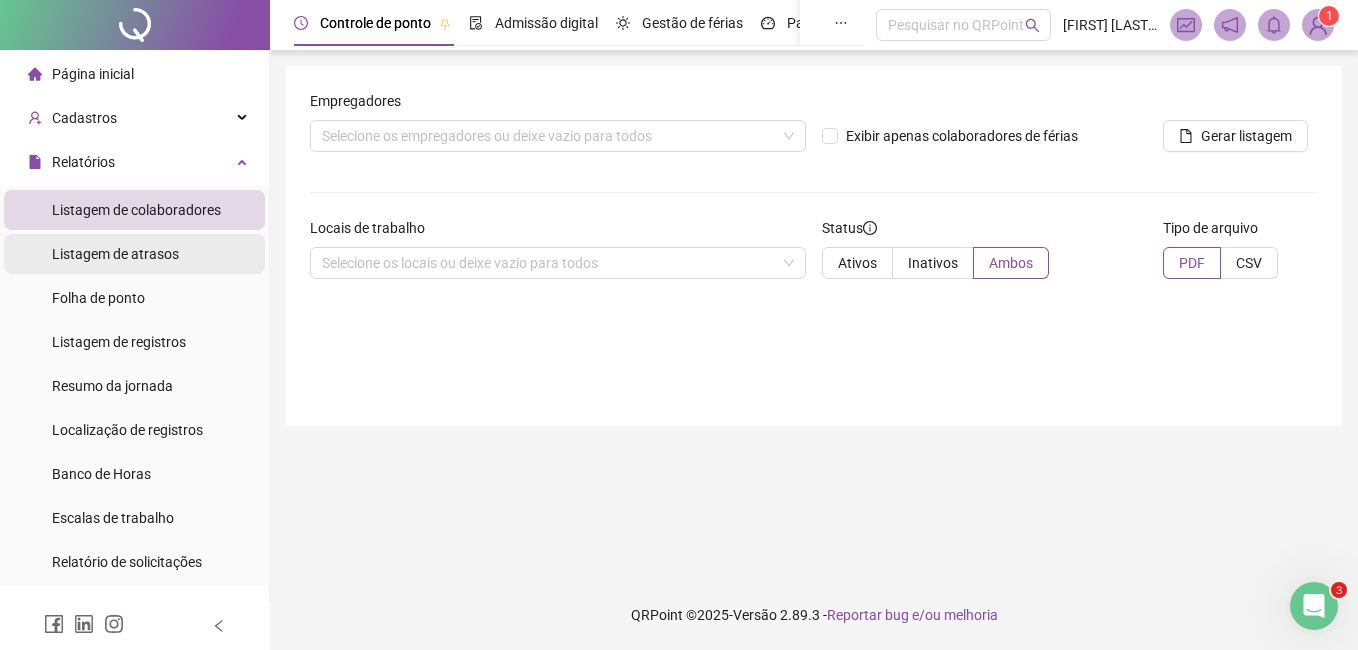 click on "Listagem de atrasos" at bounding box center (115, 254) 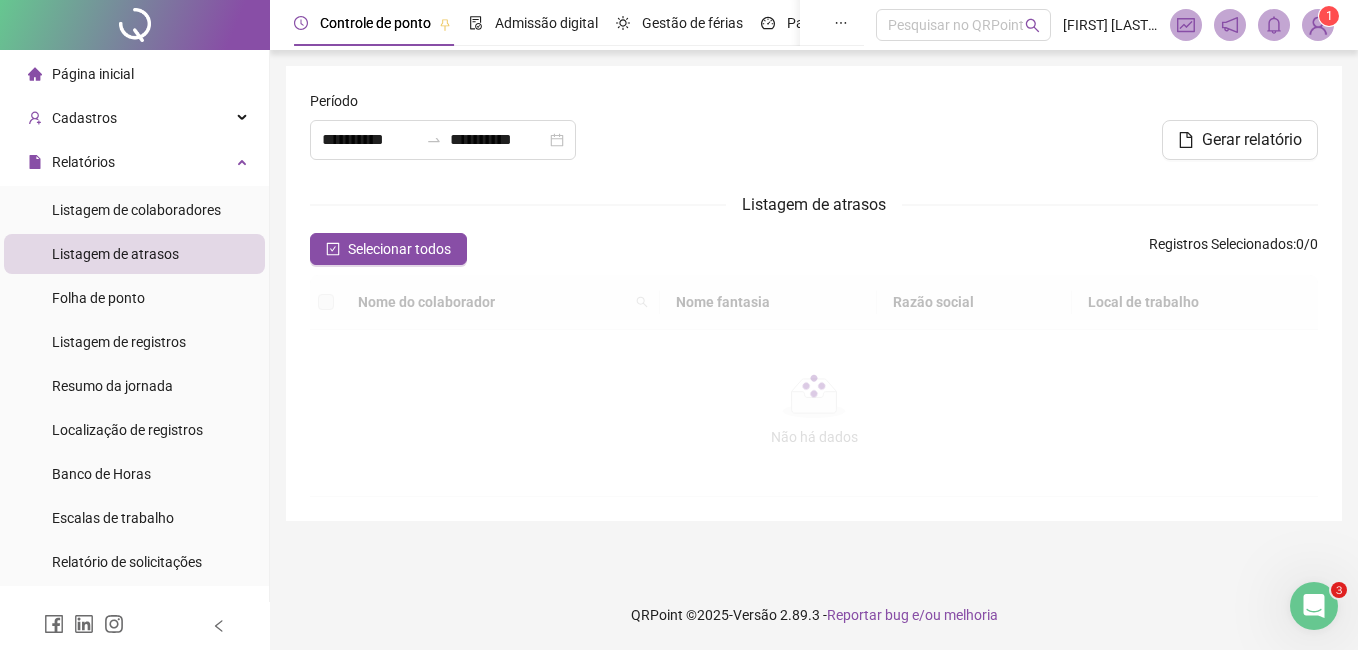 type on "**********" 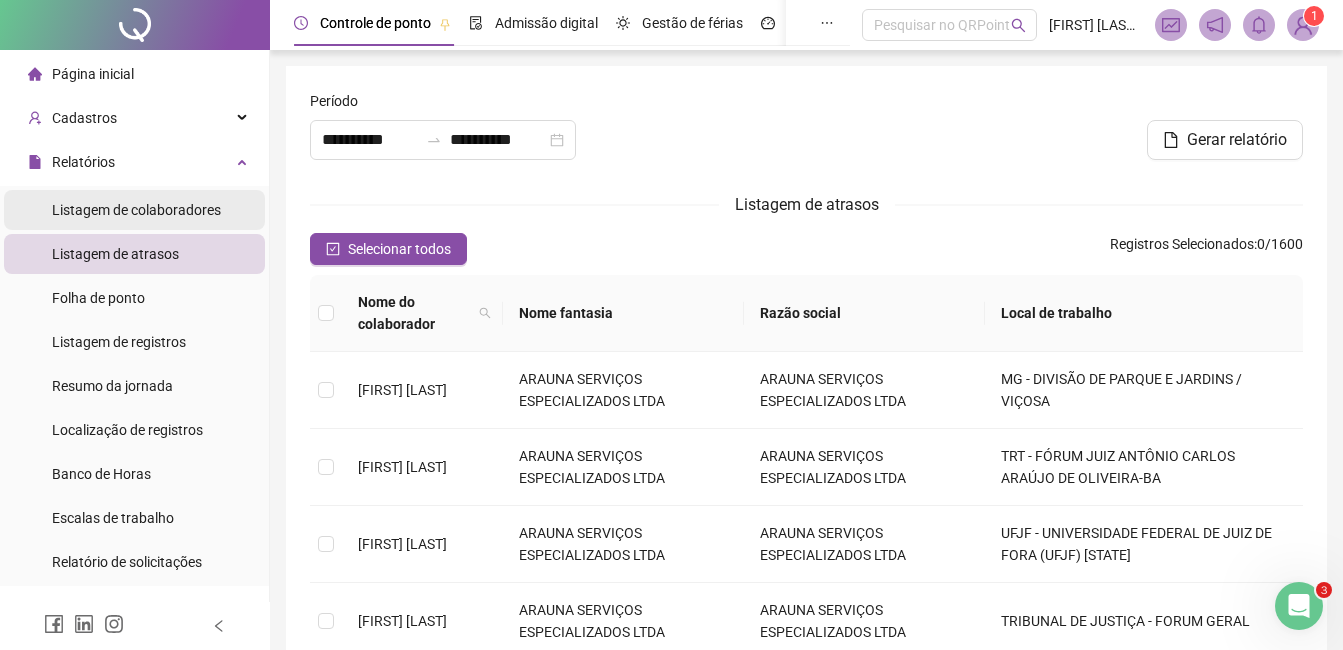 click on "Listagem de colaboradores" at bounding box center (136, 210) 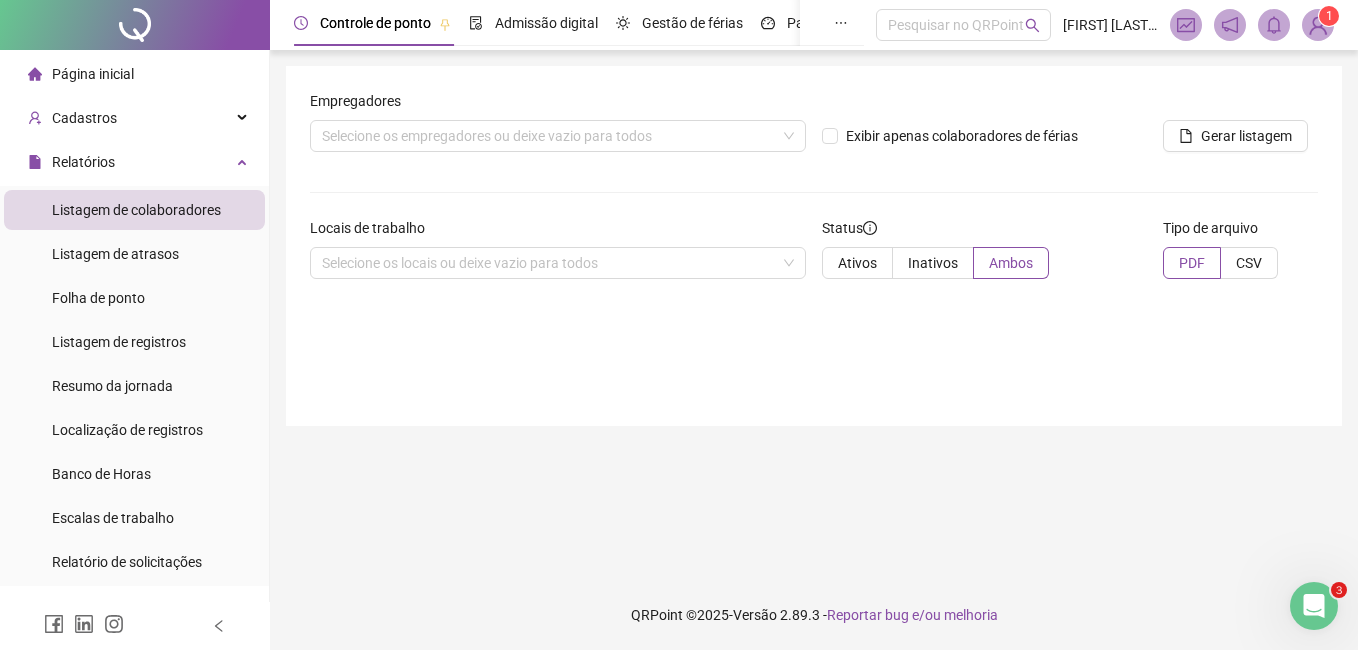 click on "Empregadores   Selecione os empregadores ou deixe vazio para todos" at bounding box center (558, 129) 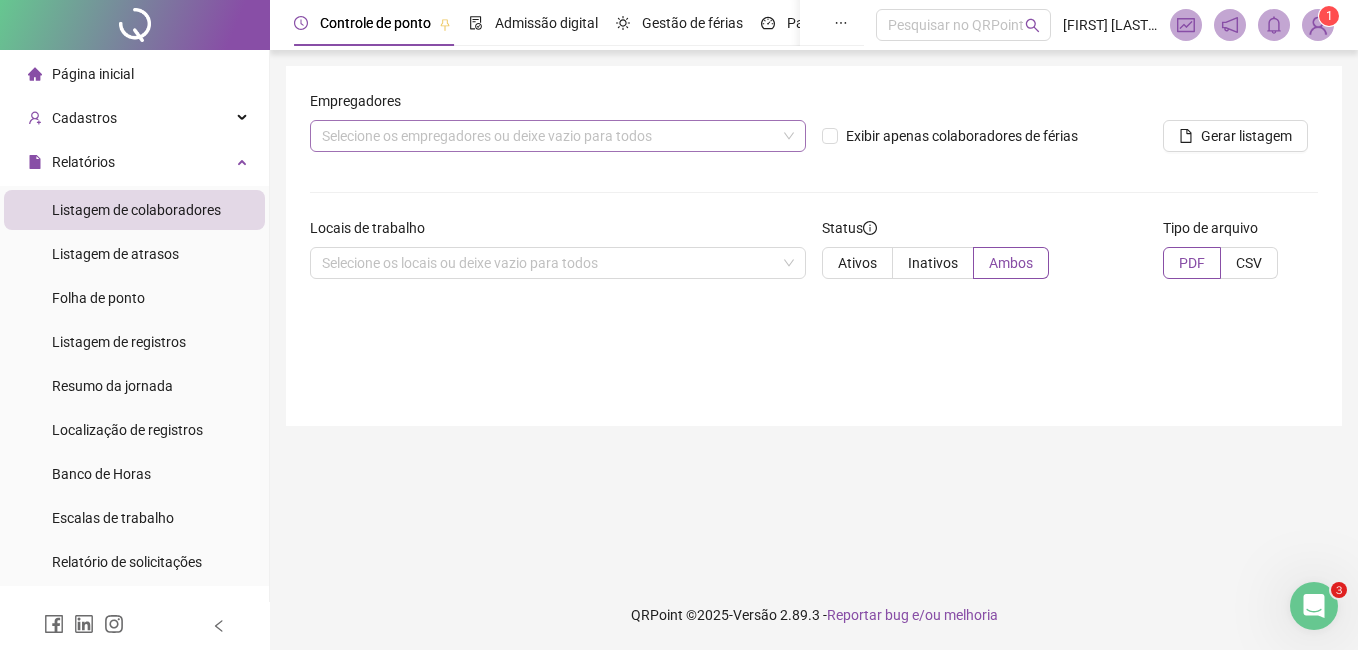 click on "Selecione os empregadores ou deixe vazio para todos" at bounding box center (558, 136) 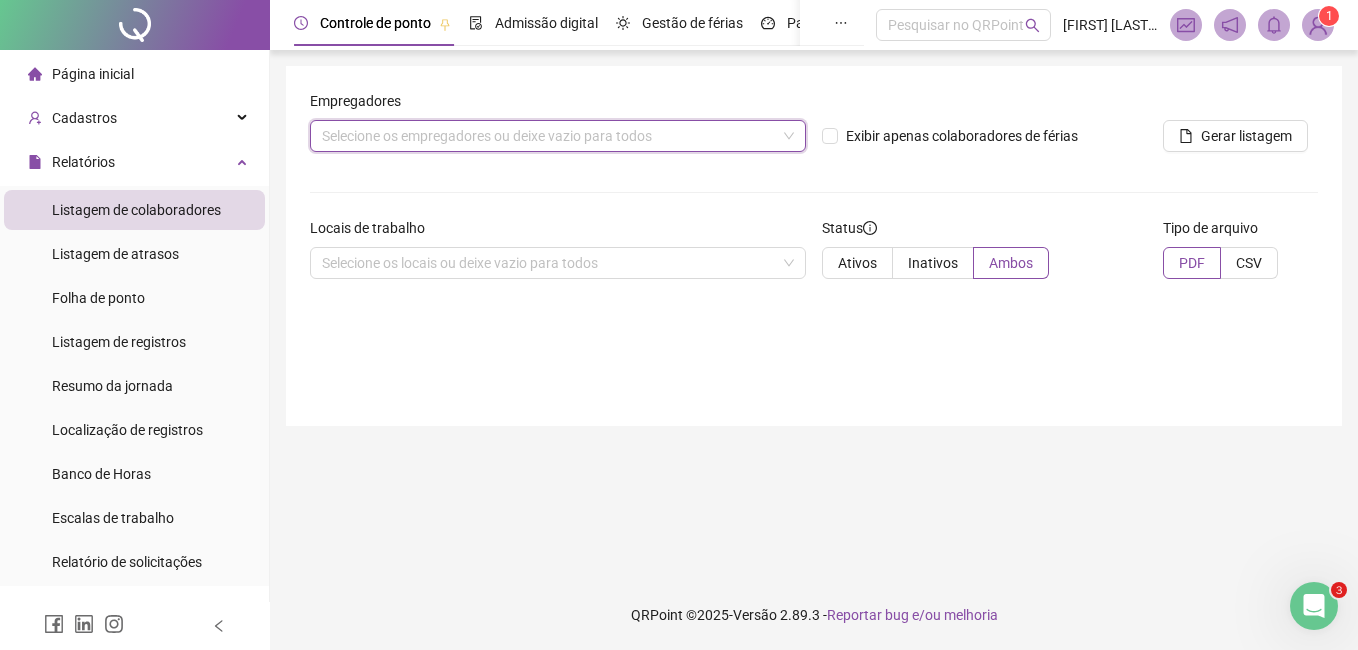 click on "Empregadores   Selecione os empregadores ou deixe vazio para todos   Exibir apenas colaboradores de férias   Gerar listagem Locais de trabalho   Selecione os locais ou deixe vazio para todos Status   Ativos Inativos Ambos Tipo de arquivo PDF CSV" at bounding box center (814, 246) 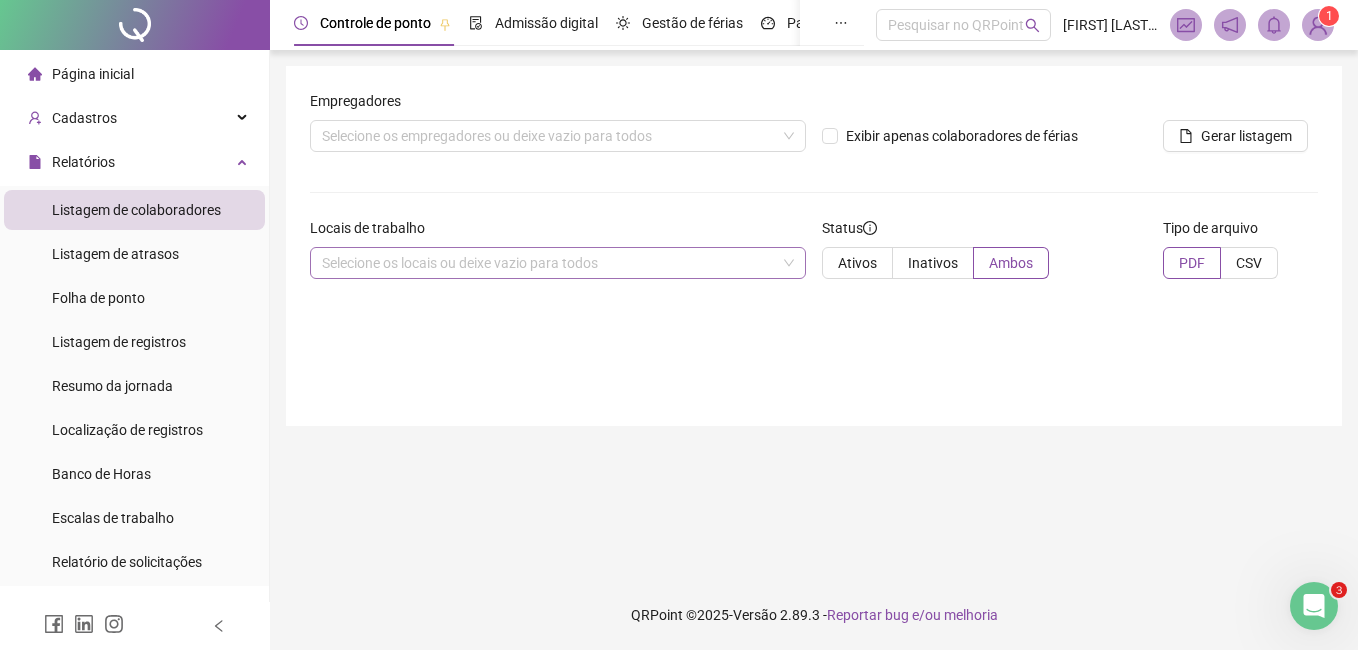 click on "Selecione os locais ou deixe vazio para todos" at bounding box center [558, 263] 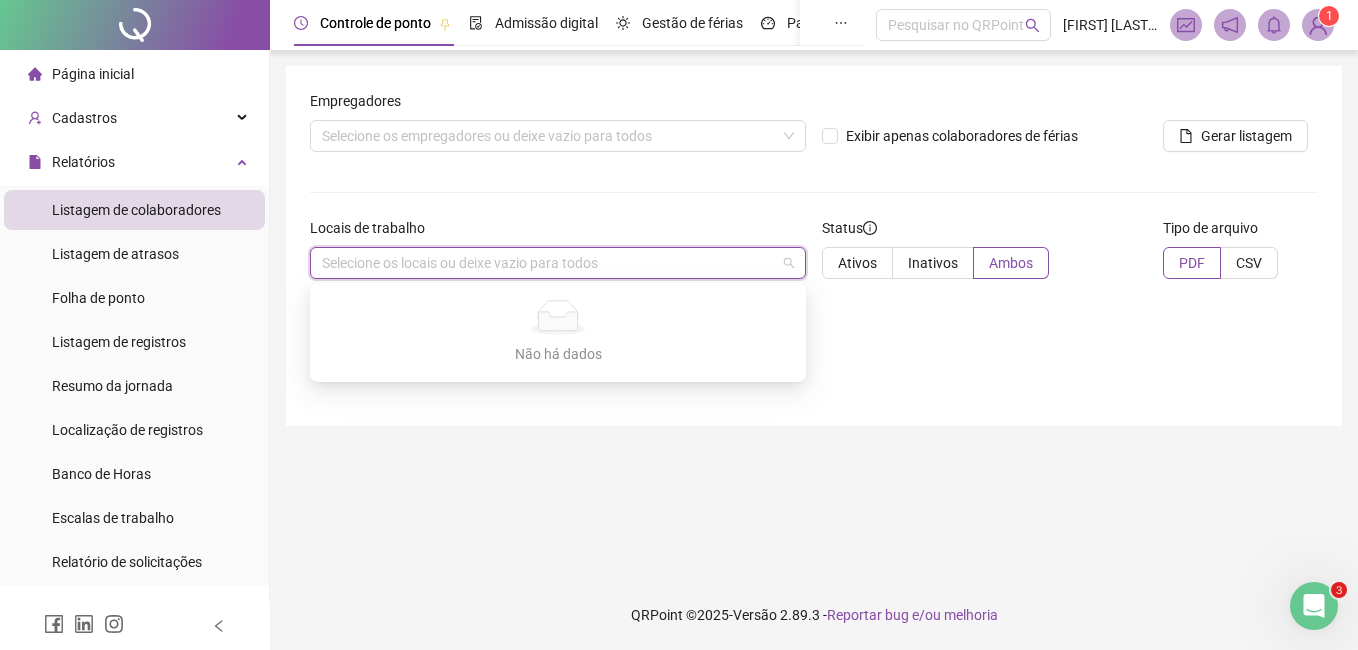 drag, startPoint x: 141, startPoint y: 72, endPoint x: 199, endPoint y: 71, distance: 58.00862 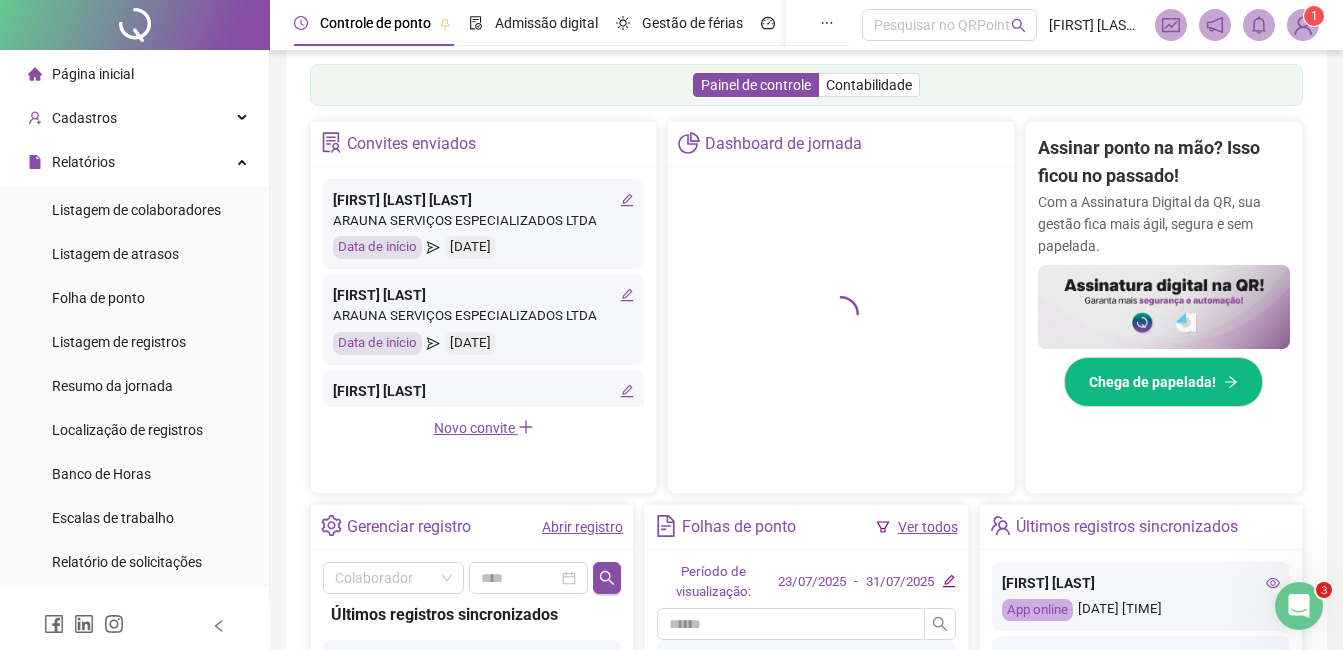 scroll, scrollTop: 300, scrollLeft: 0, axis: vertical 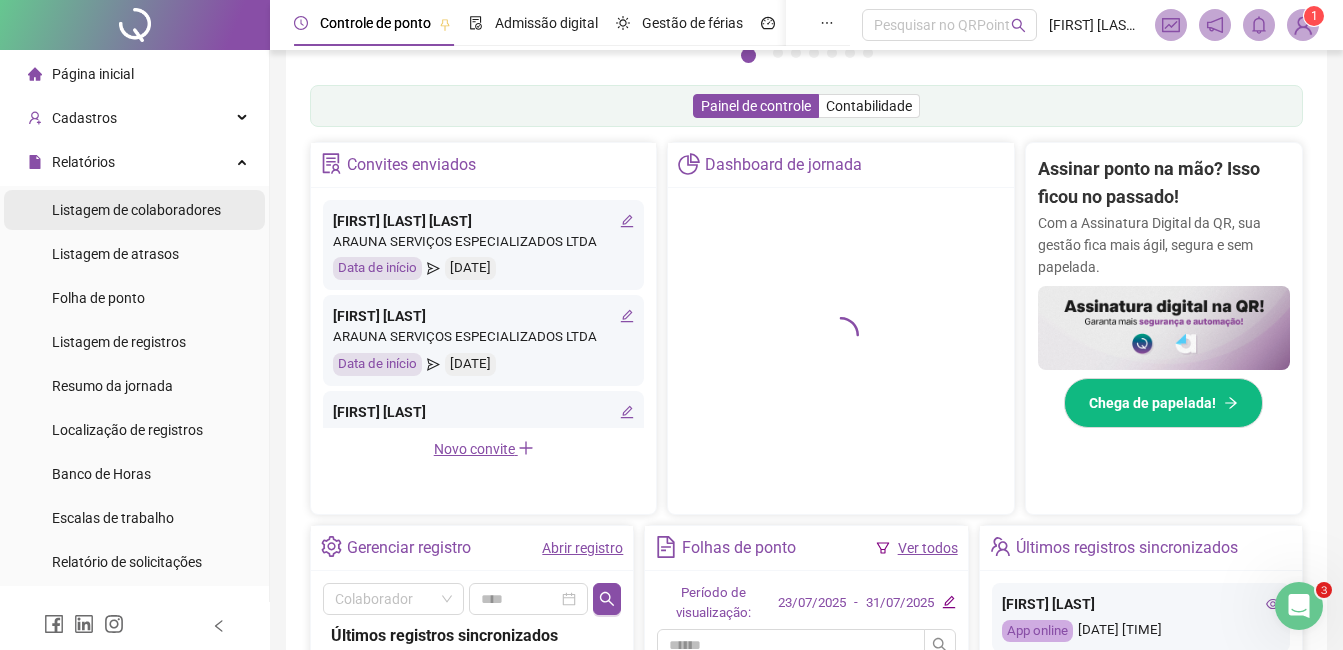 click on "Listagem de colaboradores" at bounding box center [136, 210] 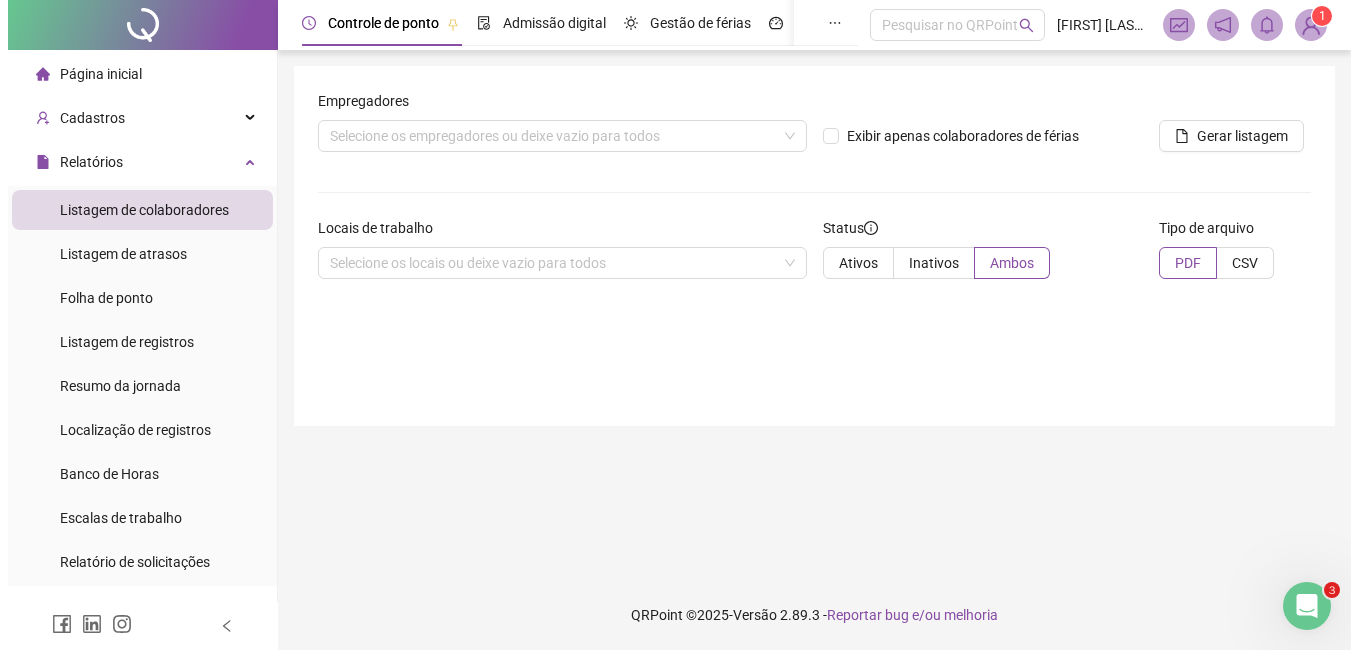scroll, scrollTop: 0, scrollLeft: 0, axis: both 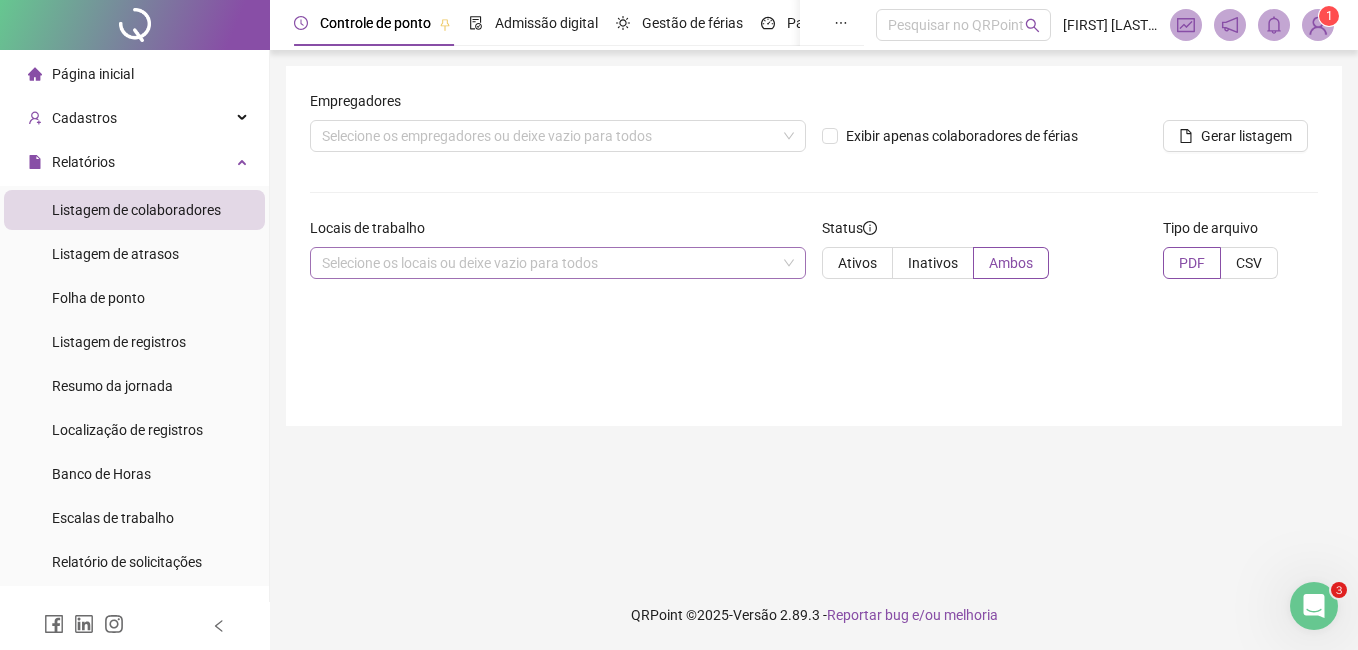 click on "Selecione os locais ou deixe vazio para todos" at bounding box center [558, 263] 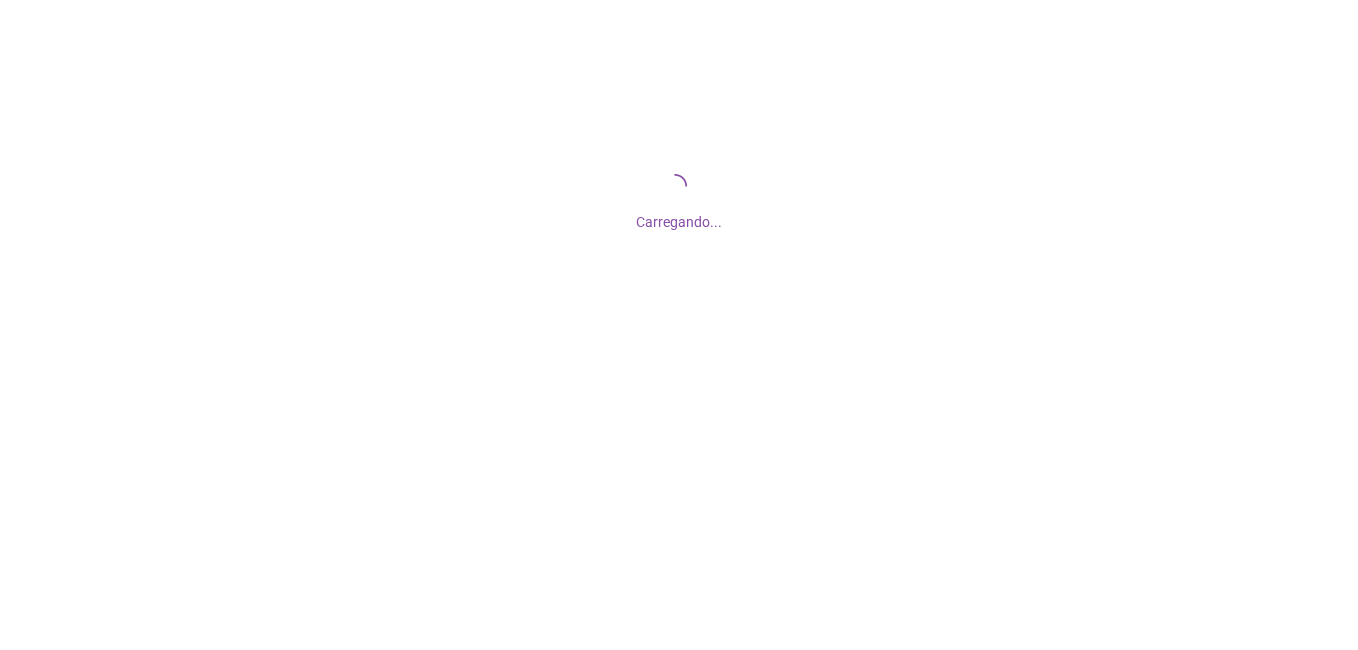 scroll, scrollTop: 0, scrollLeft: 0, axis: both 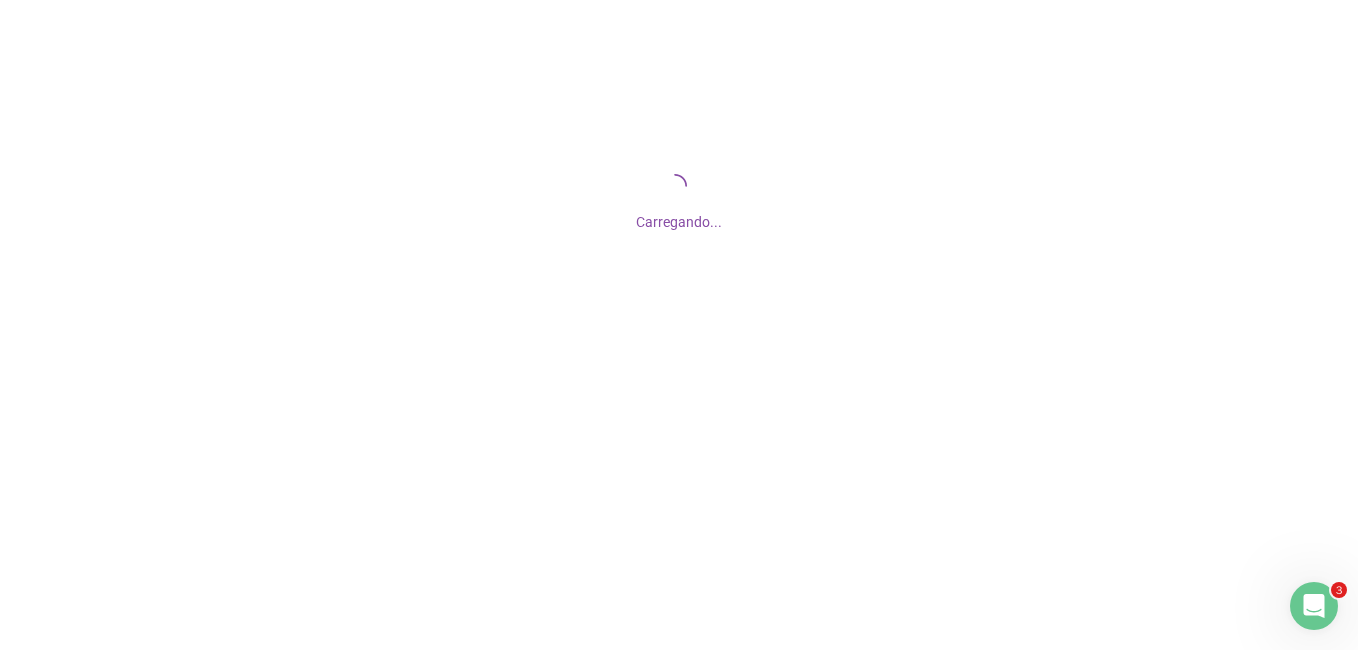 drag, startPoint x: 262, startPoint y: 102, endPoint x: 215, endPoint y: 38, distance: 79.40403 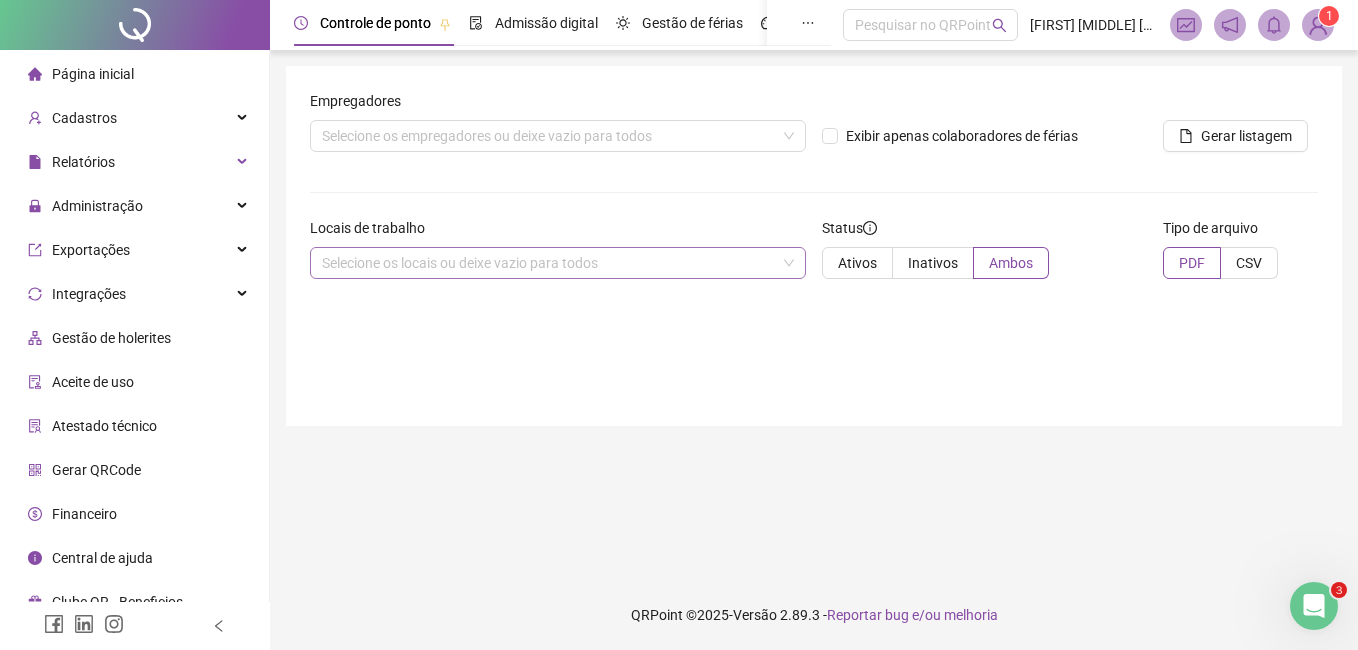click on "Selecione os locais ou deixe vazio para todos" at bounding box center (558, 263) 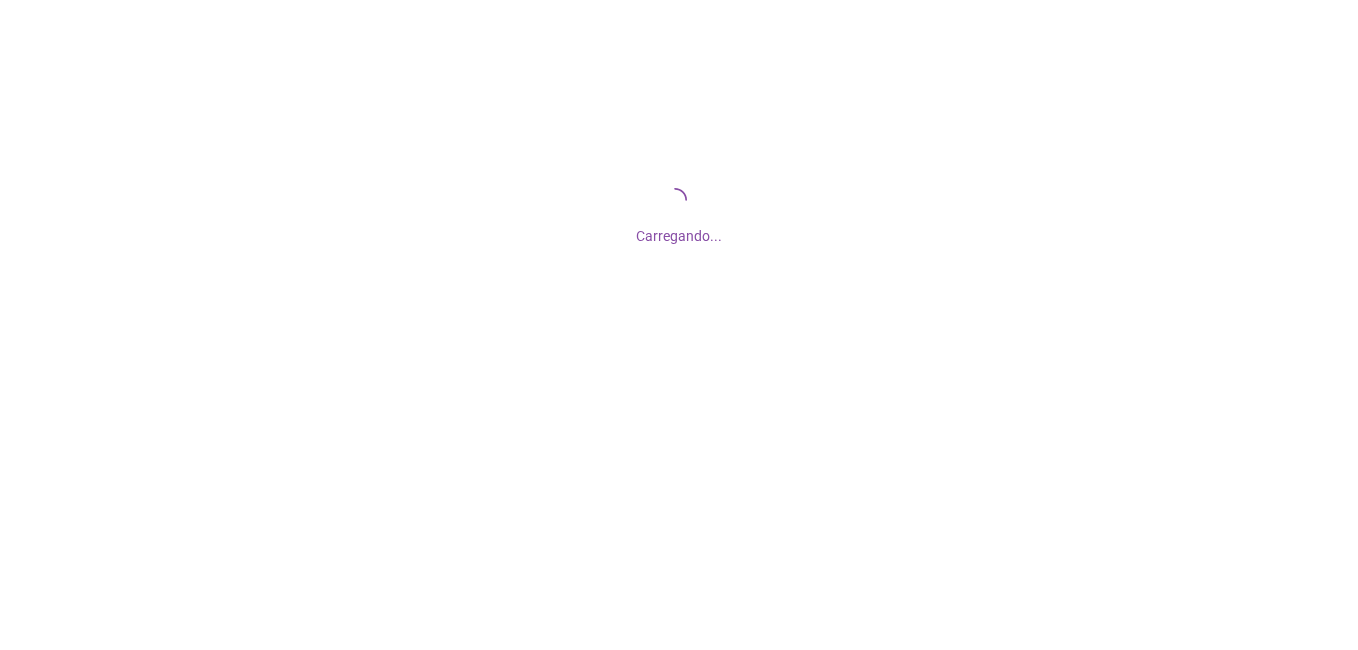 scroll, scrollTop: 0, scrollLeft: 0, axis: both 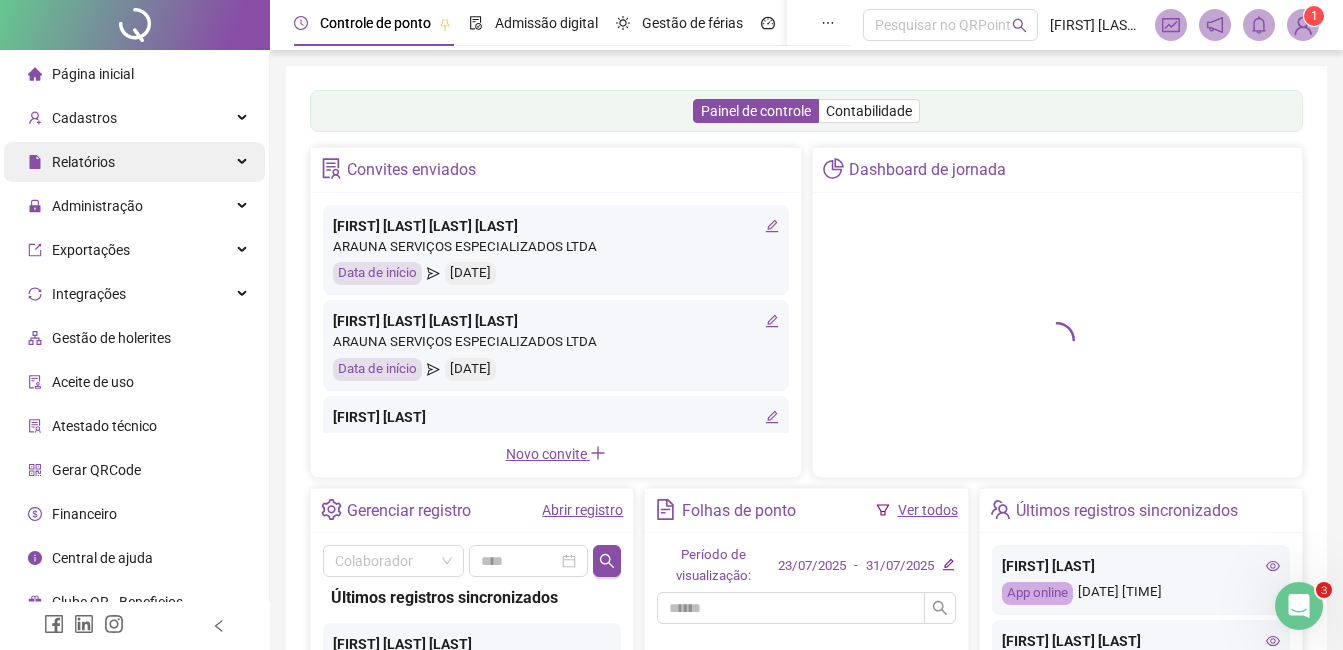 click on "Relatórios" at bounding box center [134, 162] 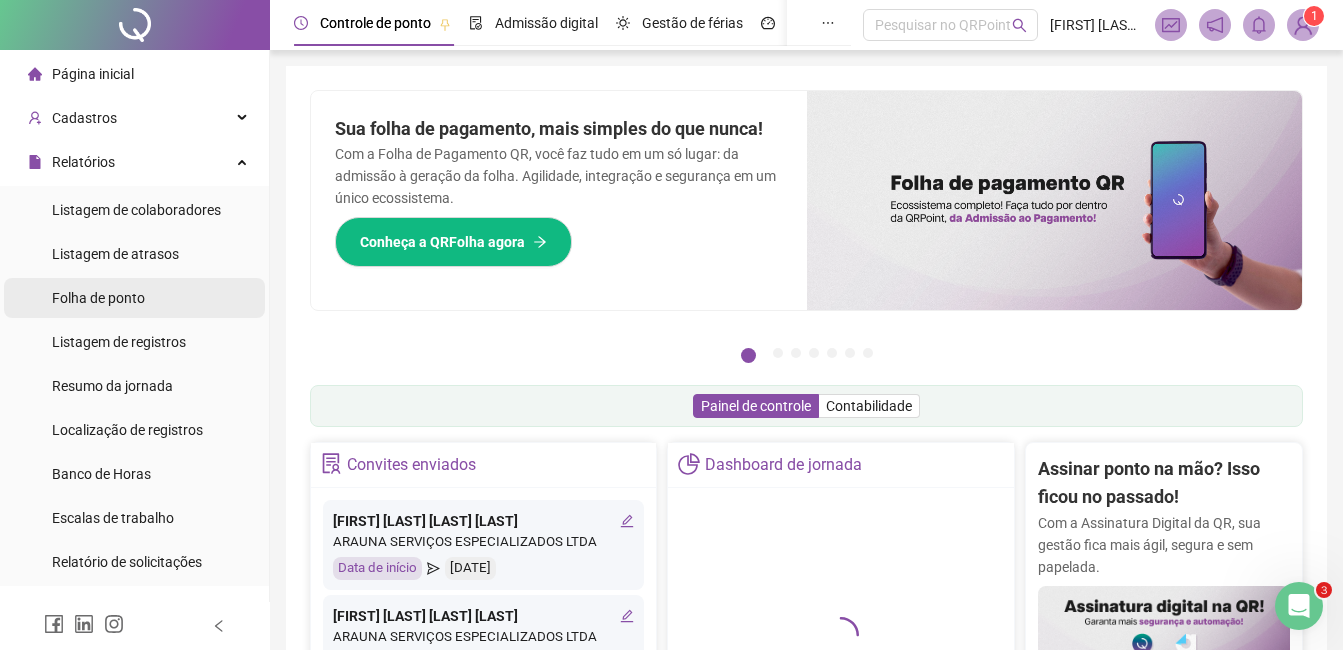 click on "Folha de ponto" at bounding box center [98, 298] 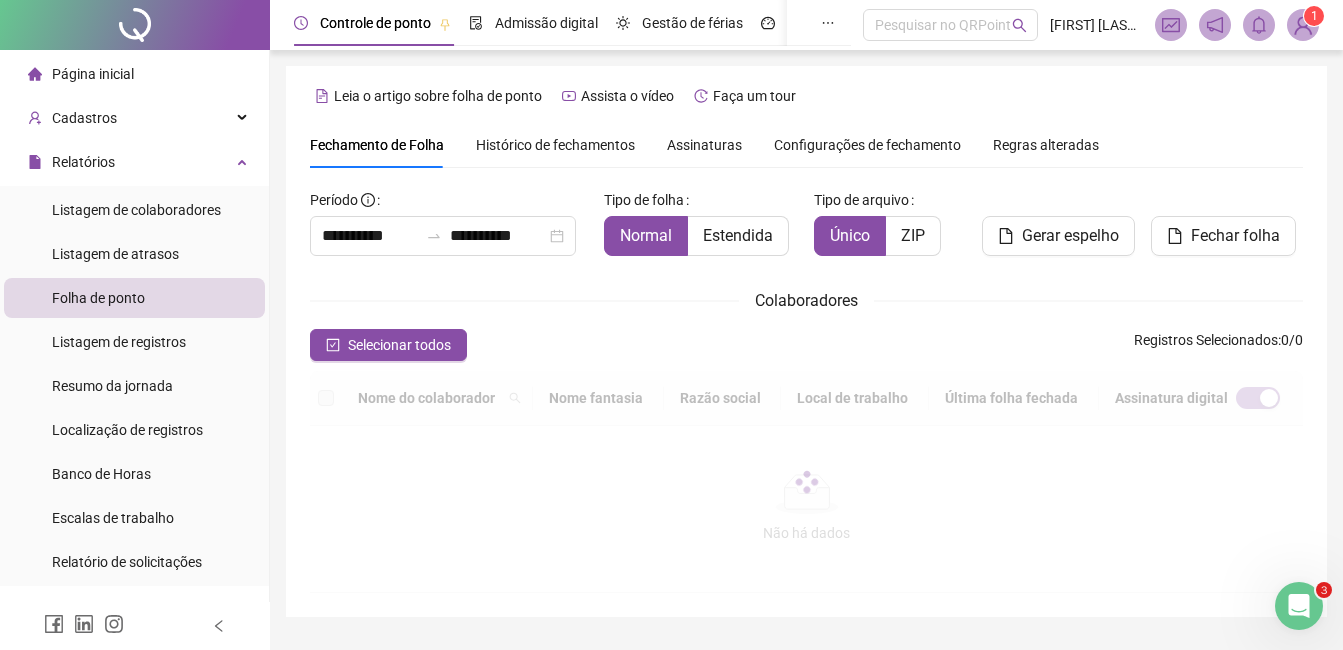 type on "**********" 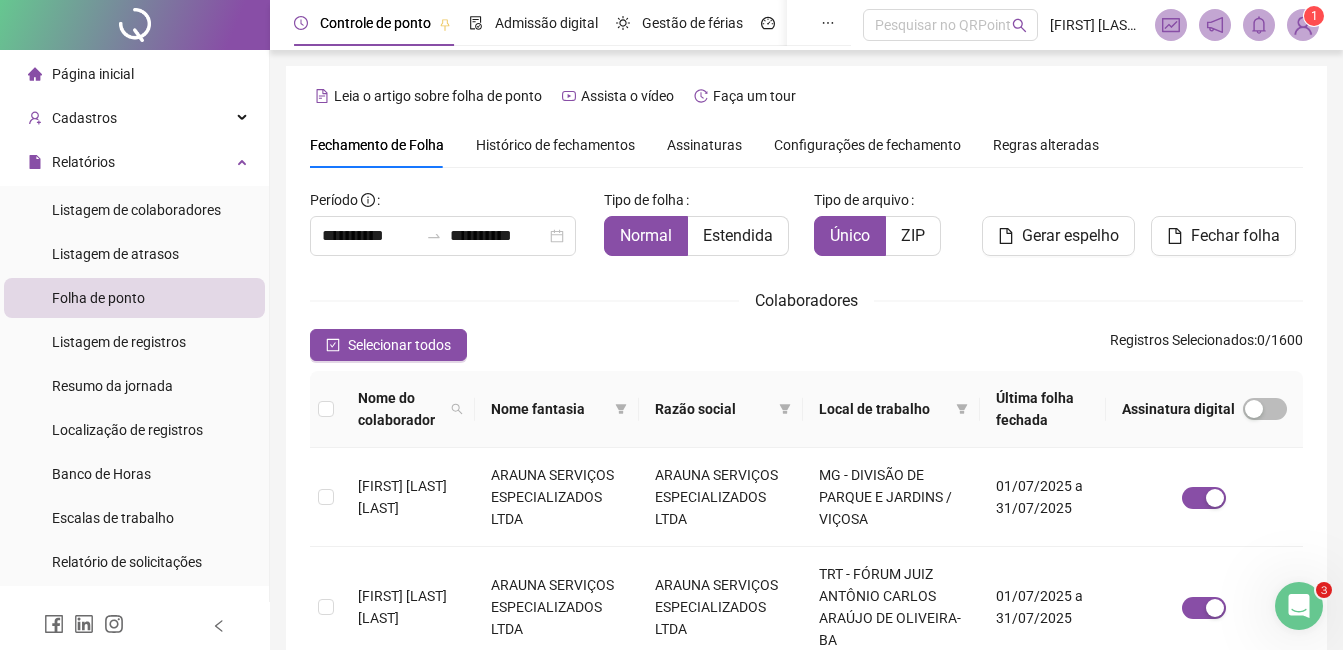 scroll, scrollTop: 85, scrollLeft: 0, axis: vertical 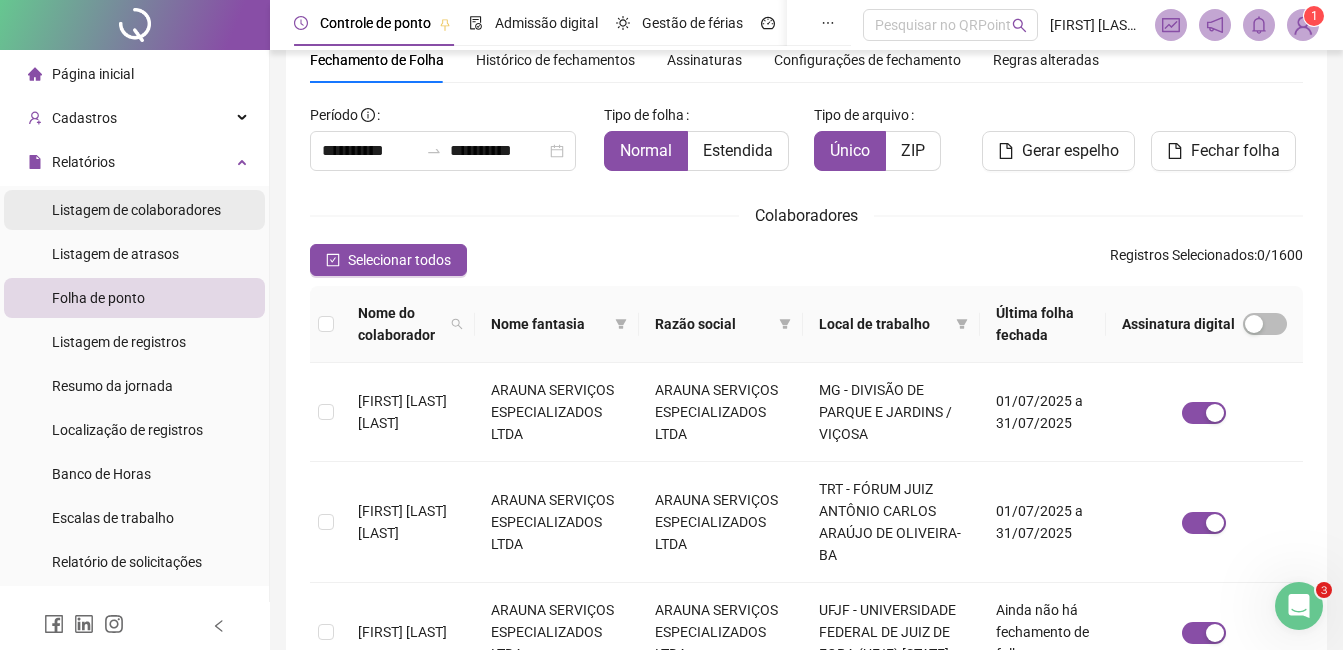 click on "Listagem de colaboradores" at bounding box center (136, 210) 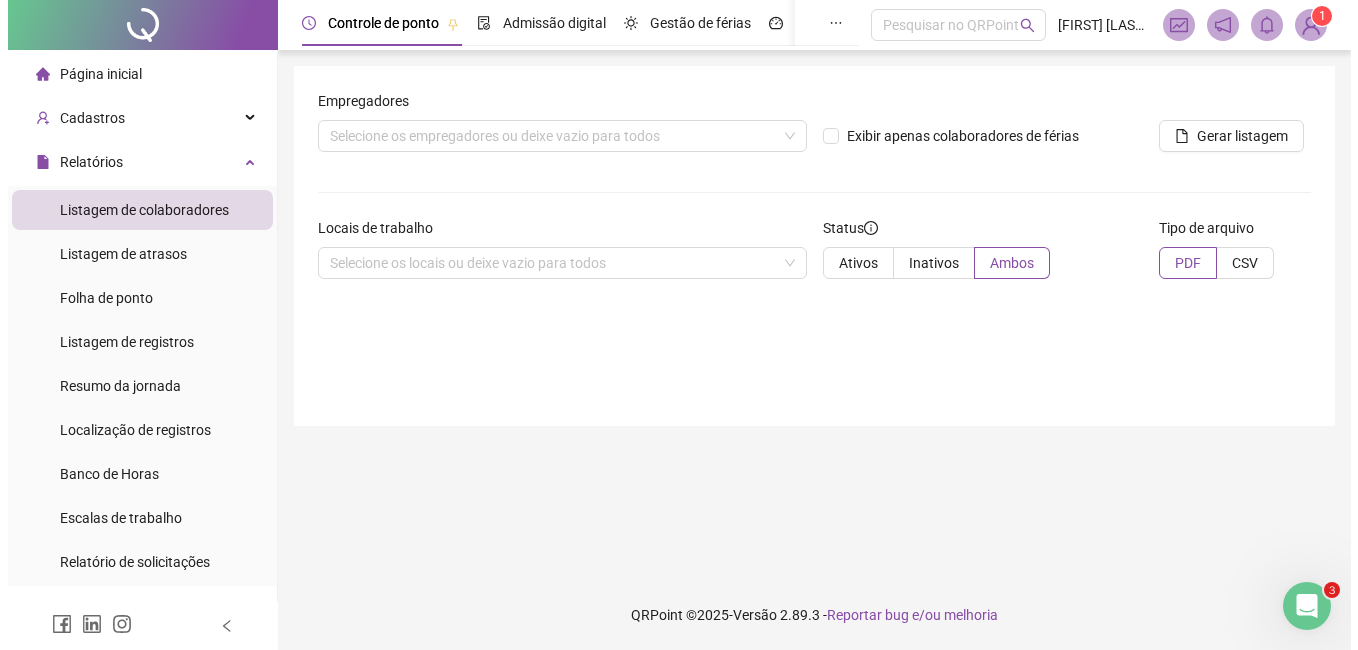 scroll, scrollTop: 0, scrollLeft: 0, axis: both 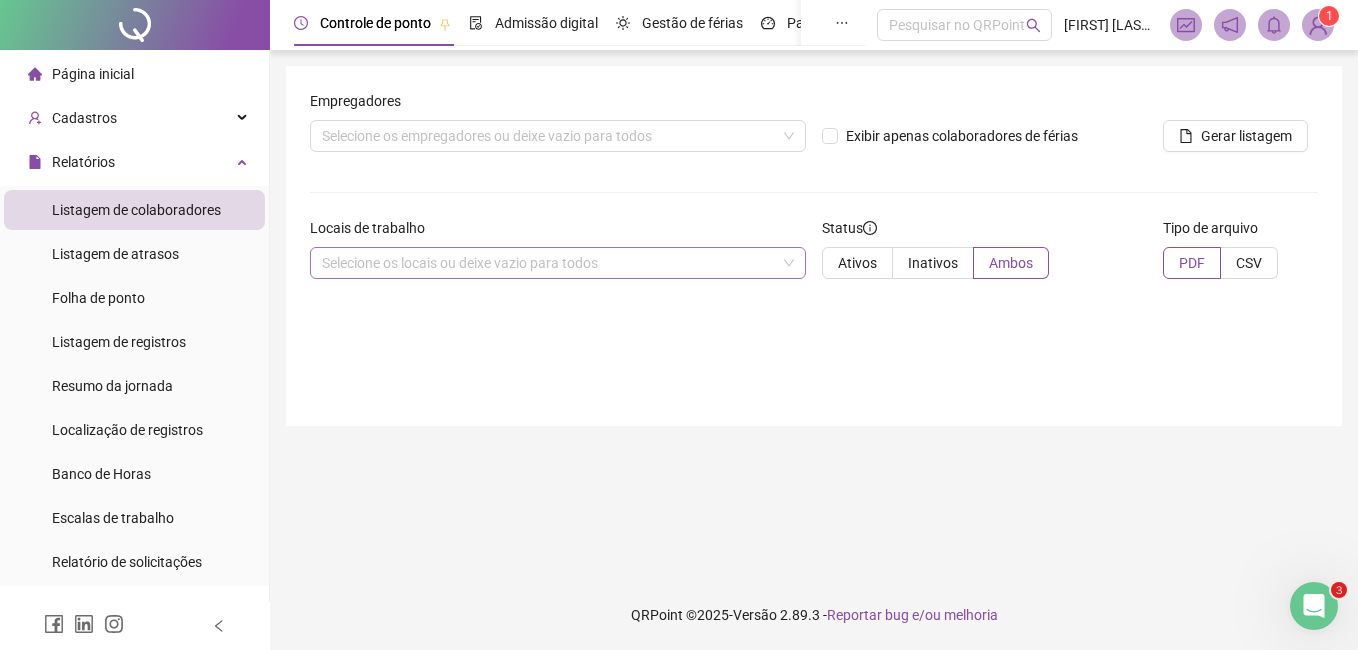 click on "Selecione os locais ou deixe vazio para todos" at bounding box center (558, 263) 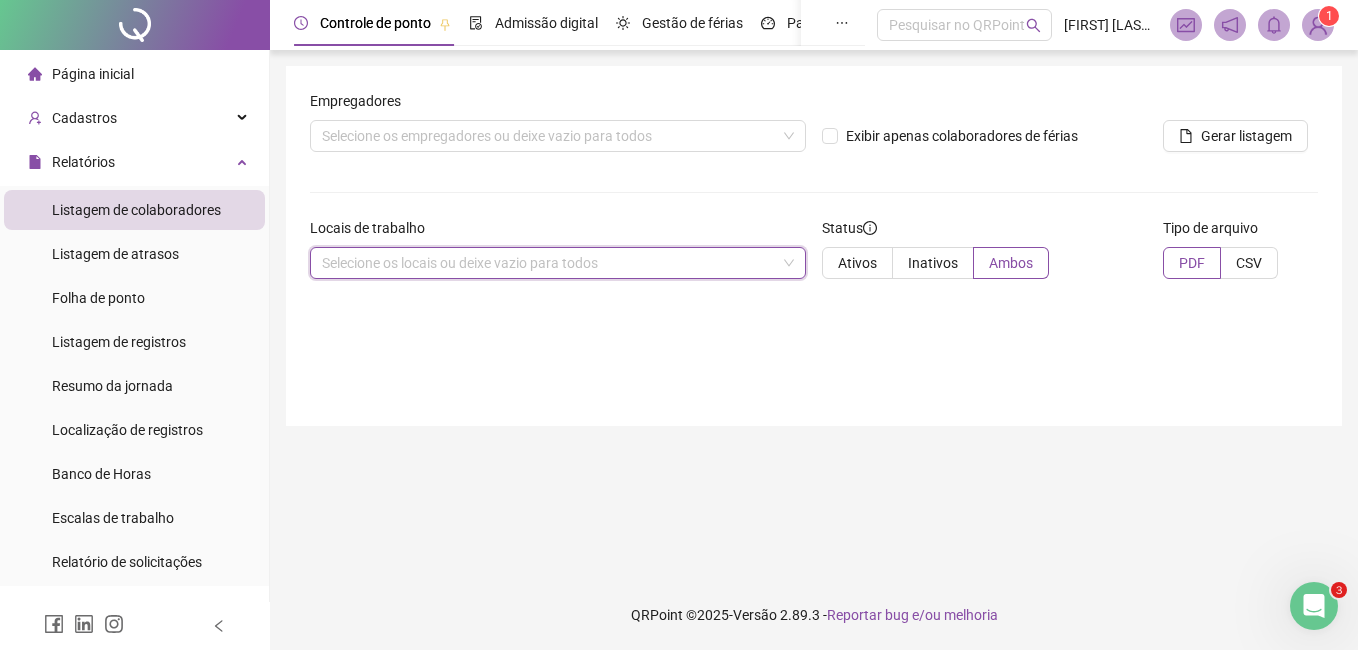 click on "Selecione os locais ou deixe vazio para todos" at bounding box center (558, 263) 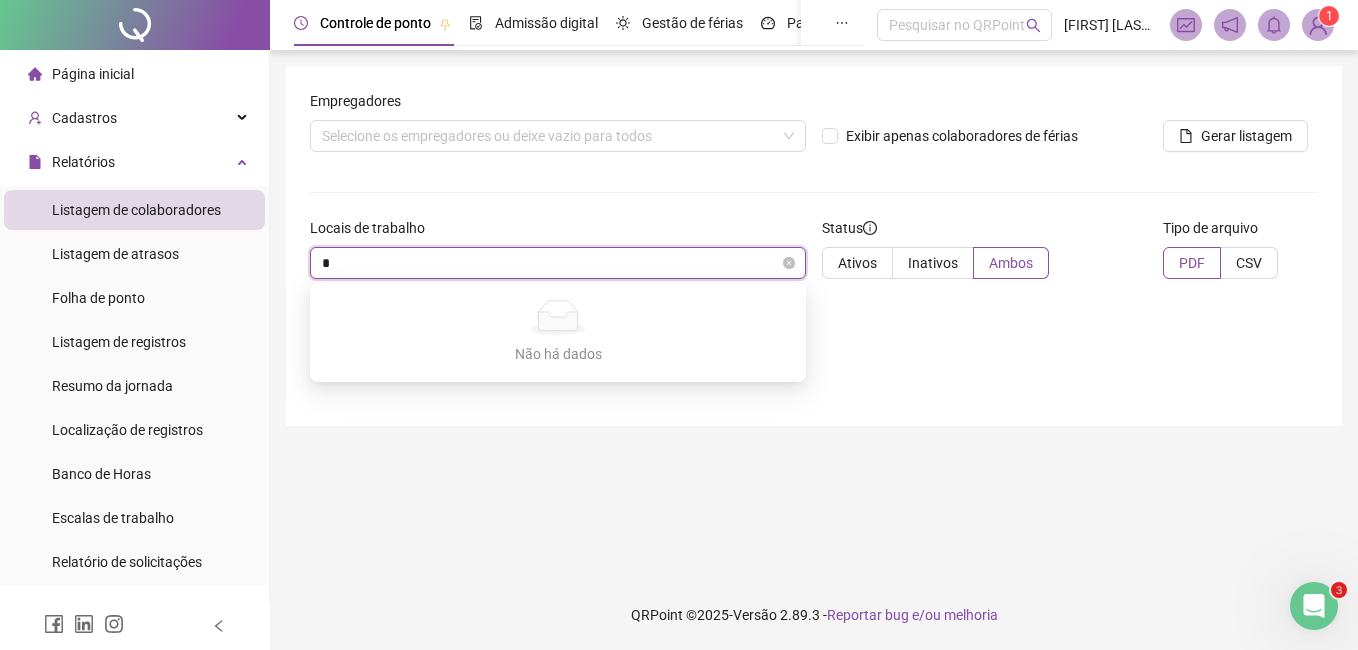 type on "**" 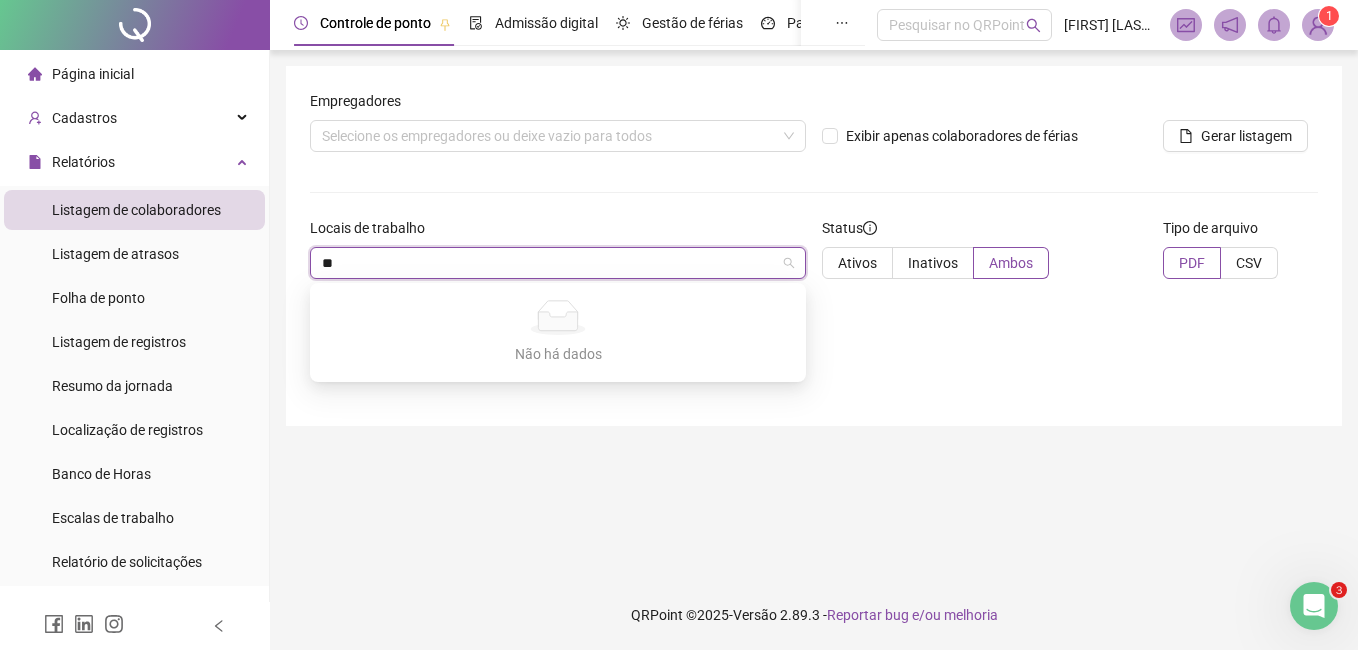type 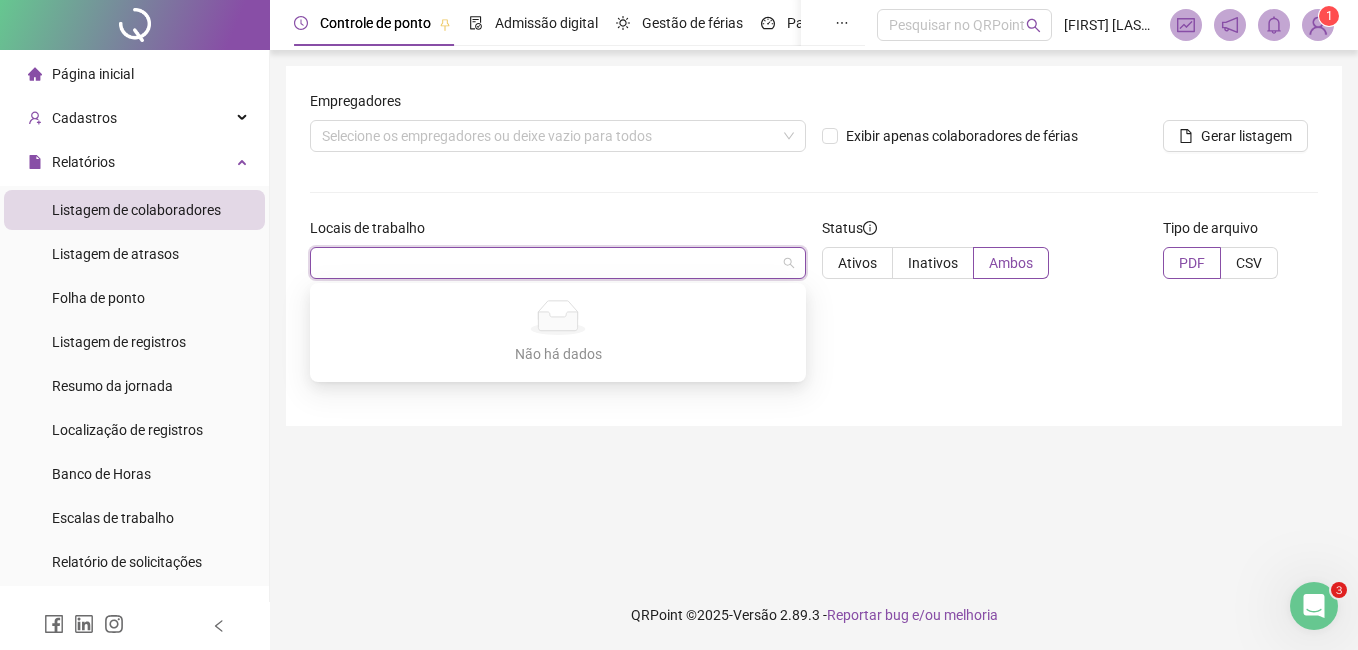 click on "Empregadores   Selecione os empregadores ou deixe vazio para todos   Exibir apenas colaboradores de férias   Gerar listagem Locais de trabalho tr   Status   Ativos Inativos Ambos Tipo de arquivo PDF CSV" at bounding box center (814, 192) 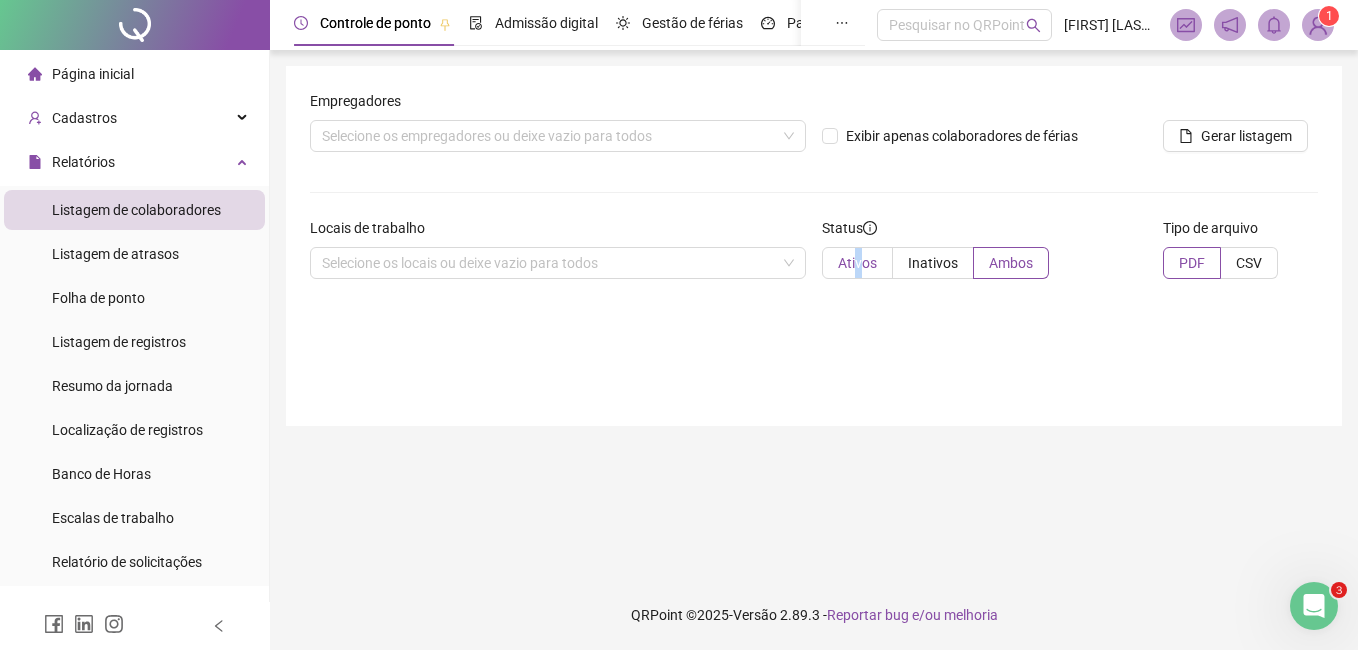 click on "Ativos" at bounding box center (857, 263) 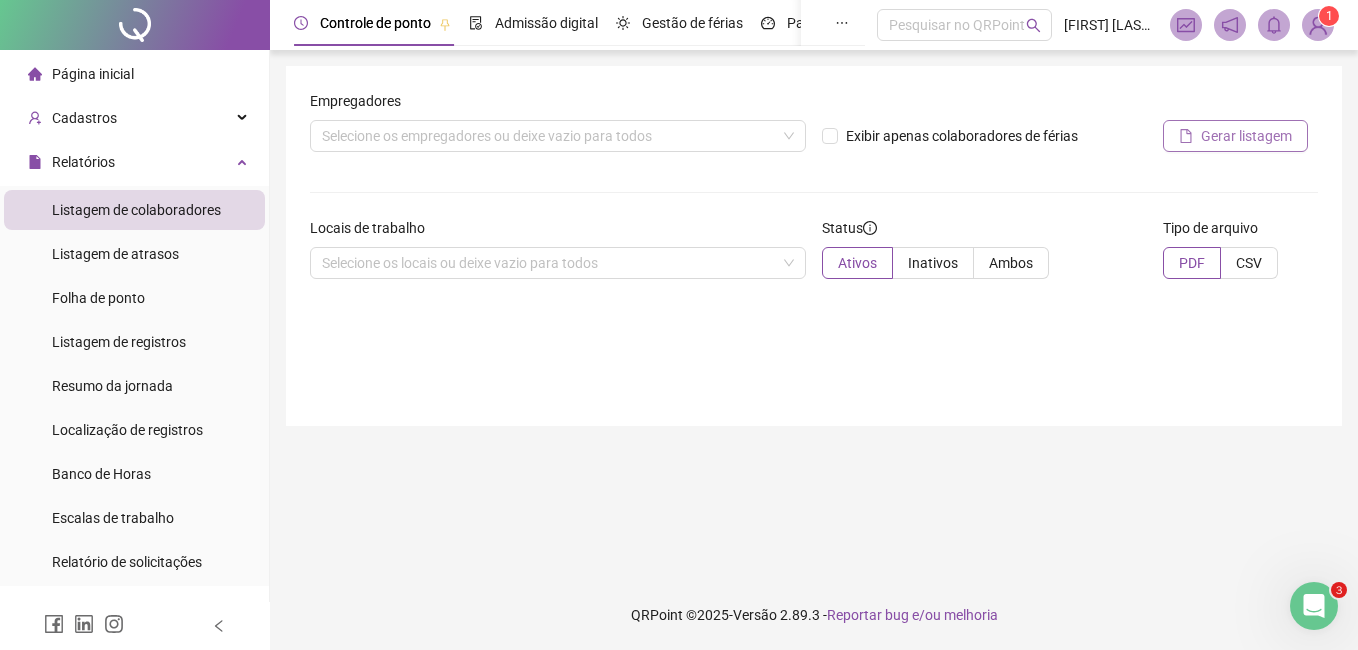 click on "Gerar listagem" at bounding box center [1246, 136] 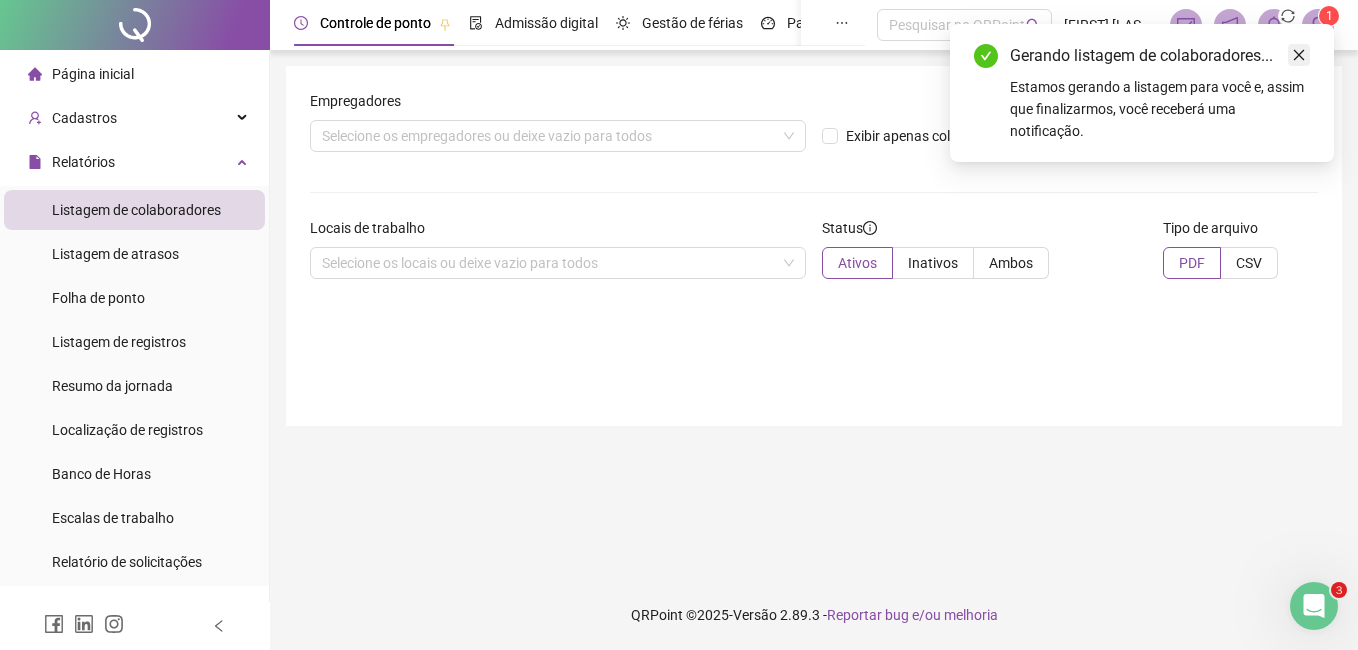 click 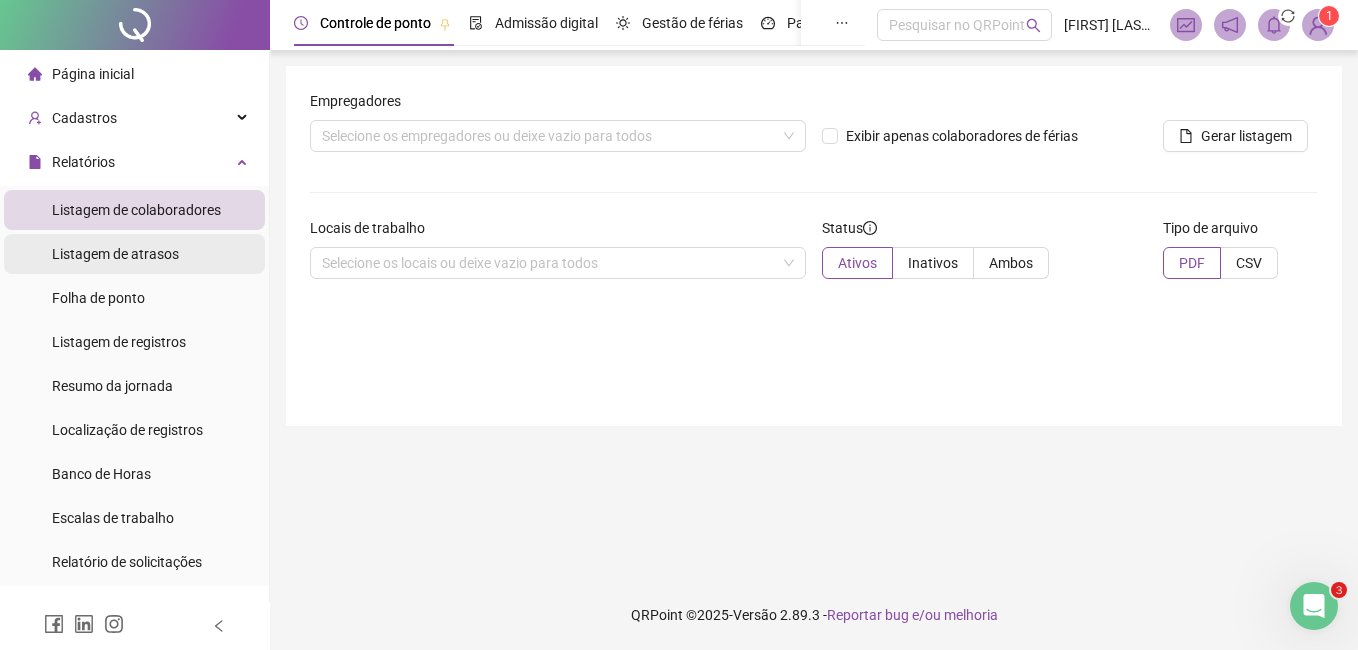 click on "Listagem de atrasos" at bounding box center [115, 254] 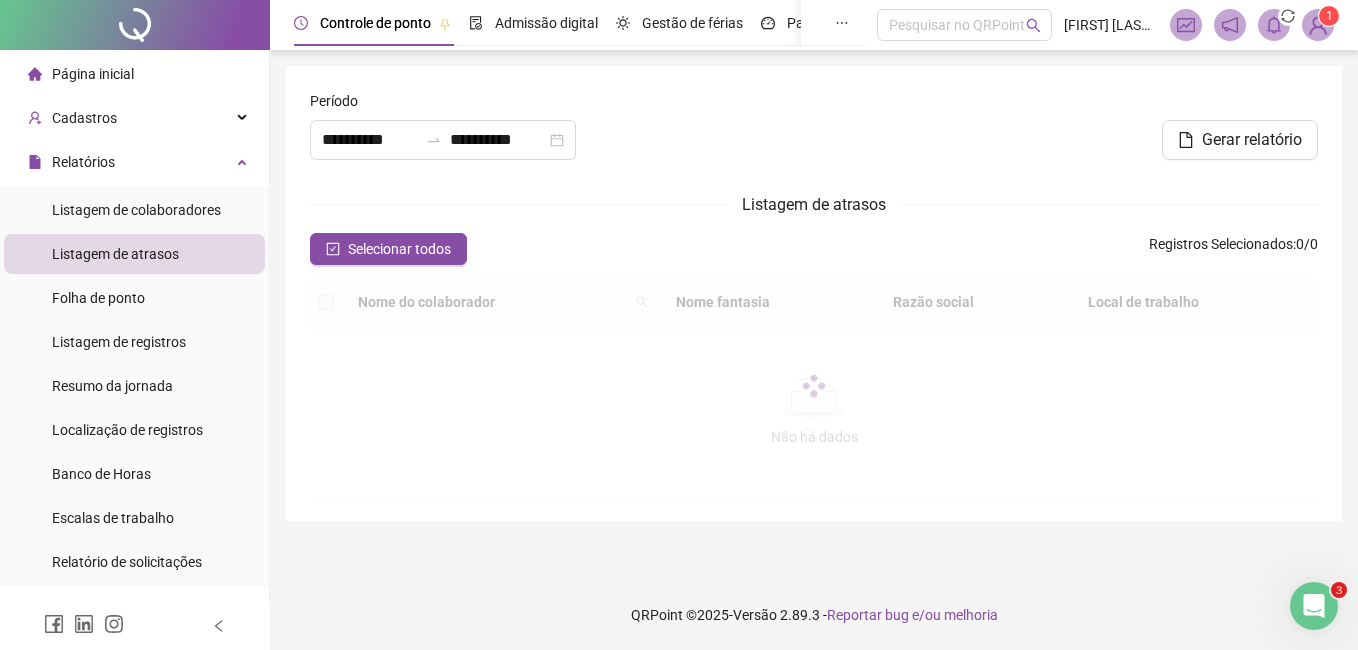 type on "**********" 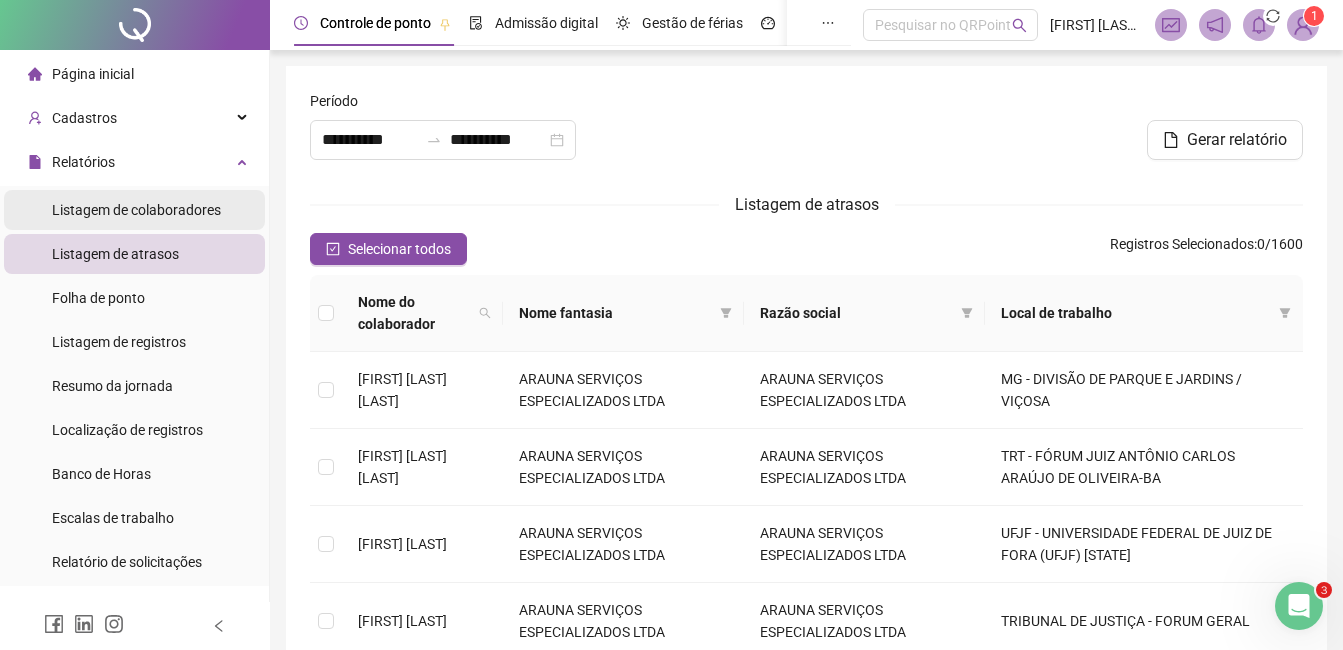 click on "Listagem de colaboradores" at bounding box center (136, 210) 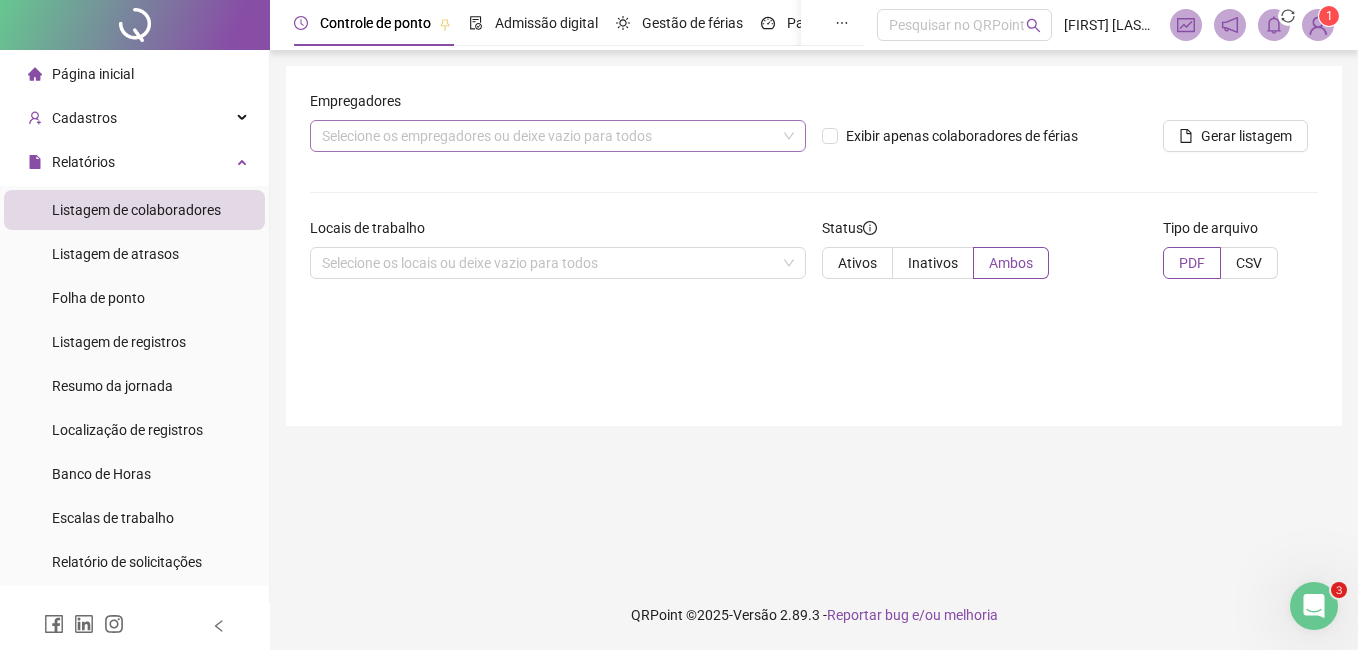 click on "Selecione os empregadores ou deixe vazio para todos" at bounding box center [558, 136] 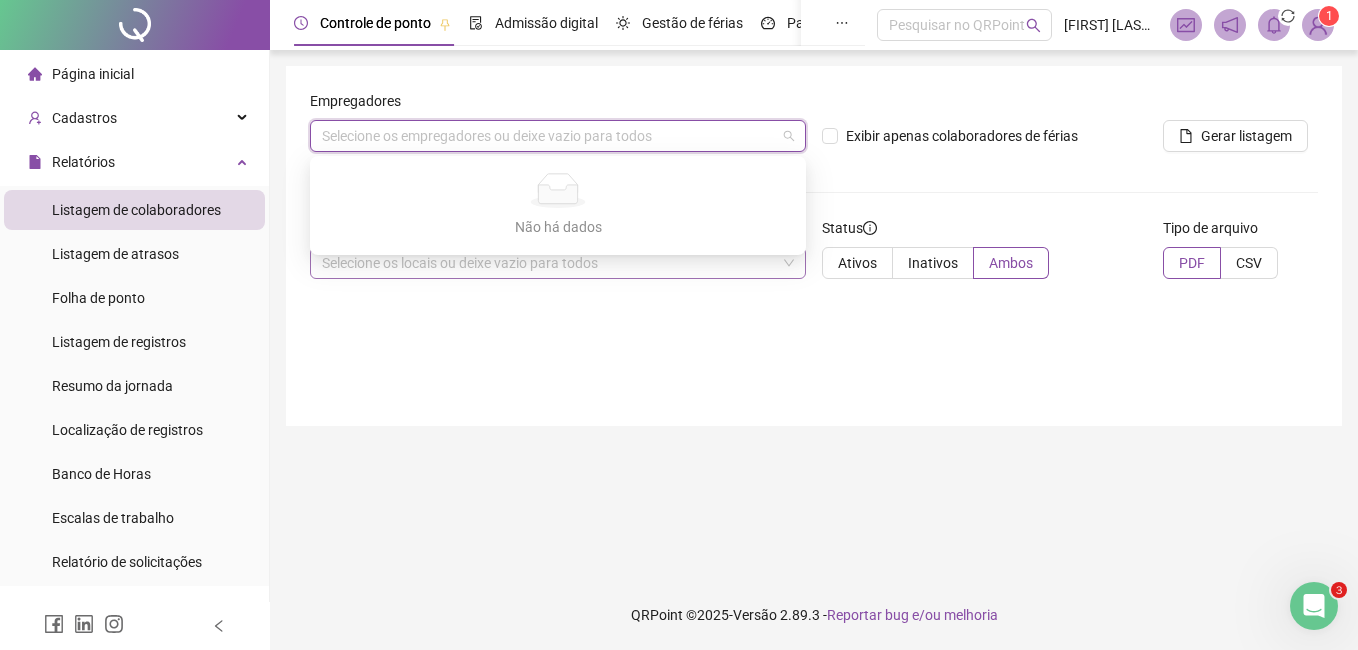 click on "Selecione os locais ou deixe vazio para todos" at bounding box center (558, 263) 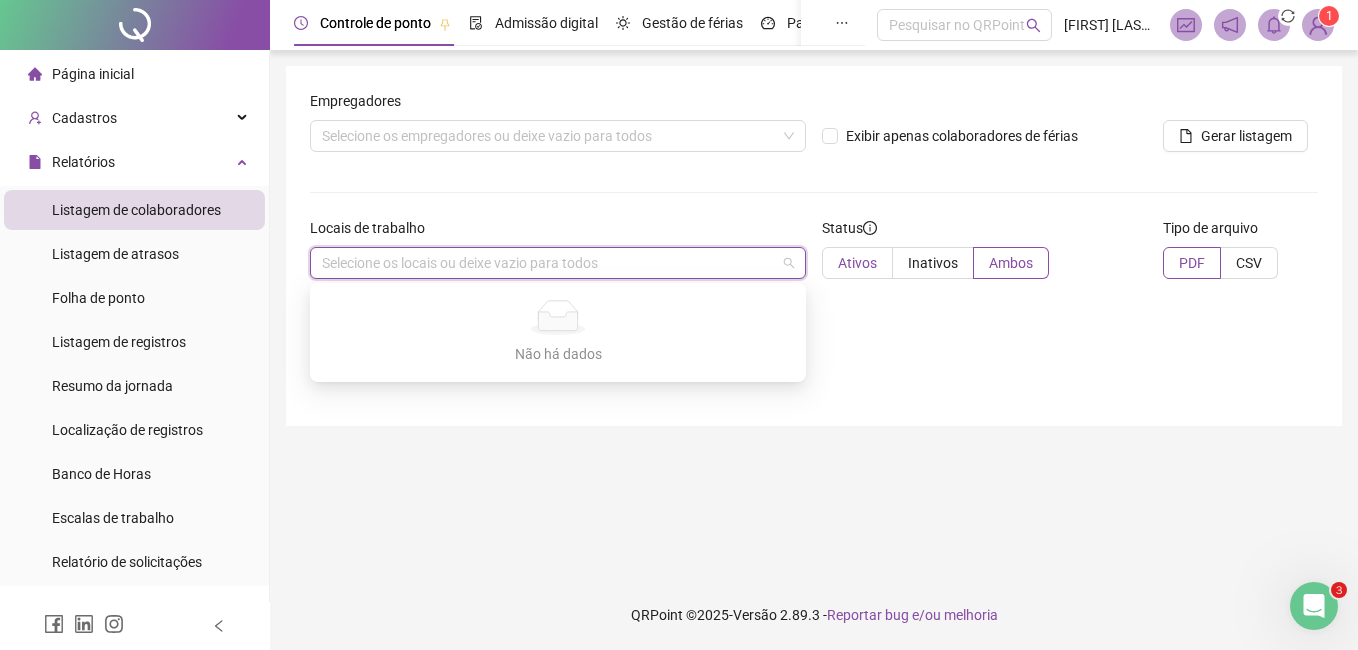 click on "Ativos" at bounding box center [857, 263] 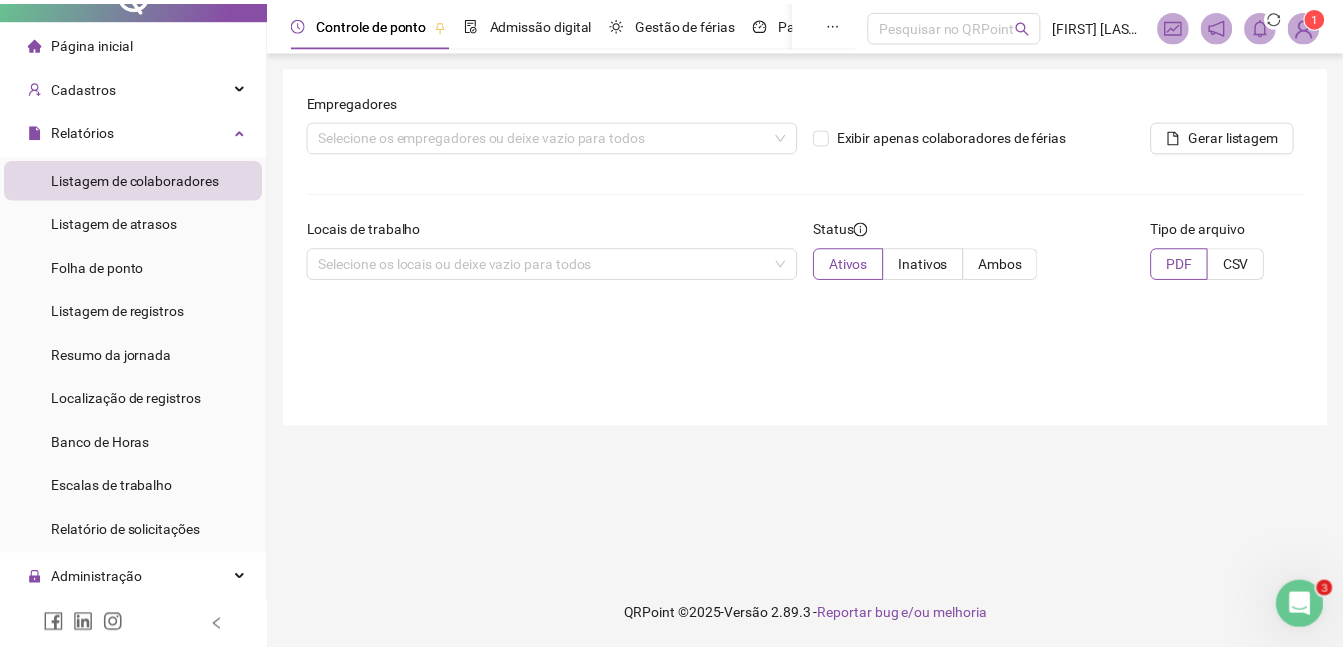 scroll, scrollTop: 77, scrollLeft: 0, axis: vertical 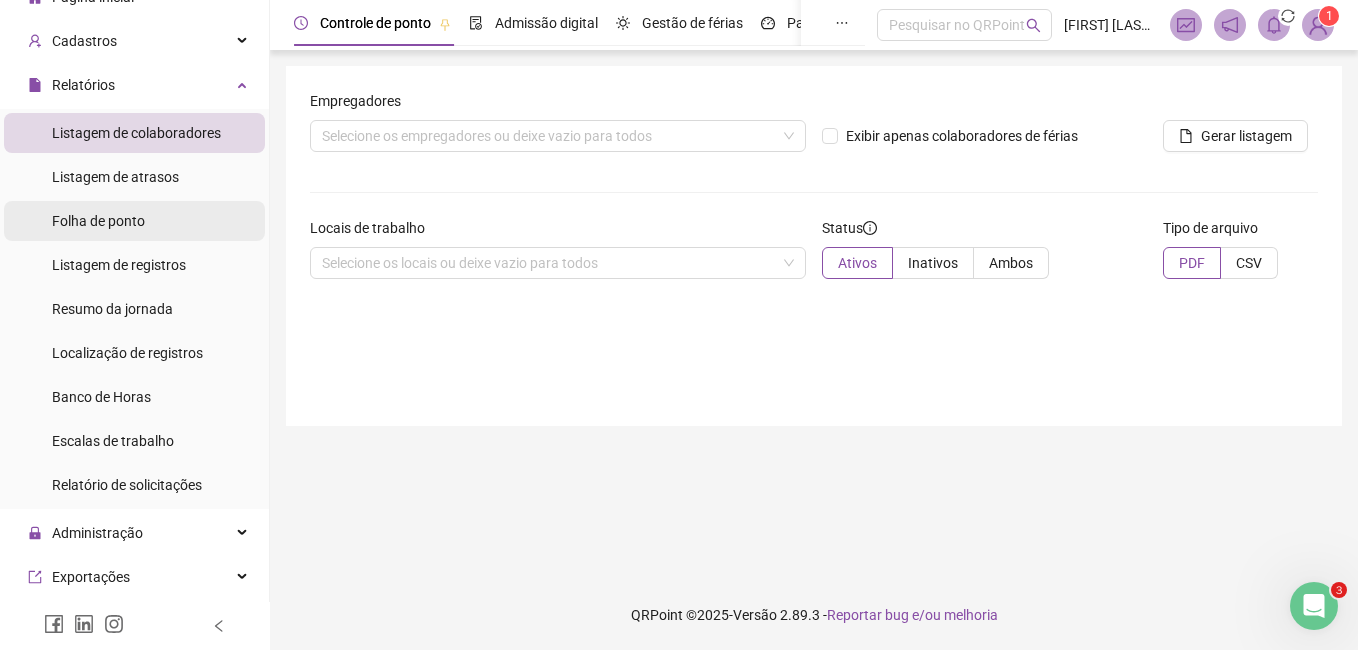 click on "Folha de ponto" at bounding box center [98, 221] 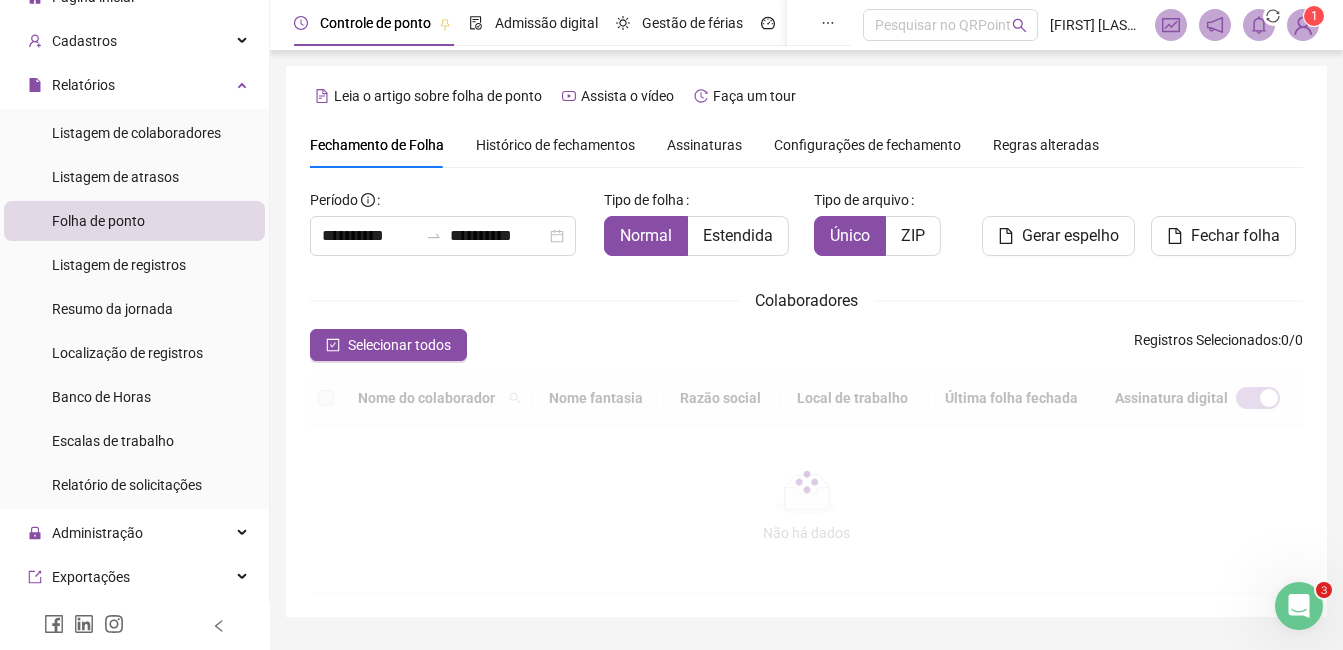 type on "**********" 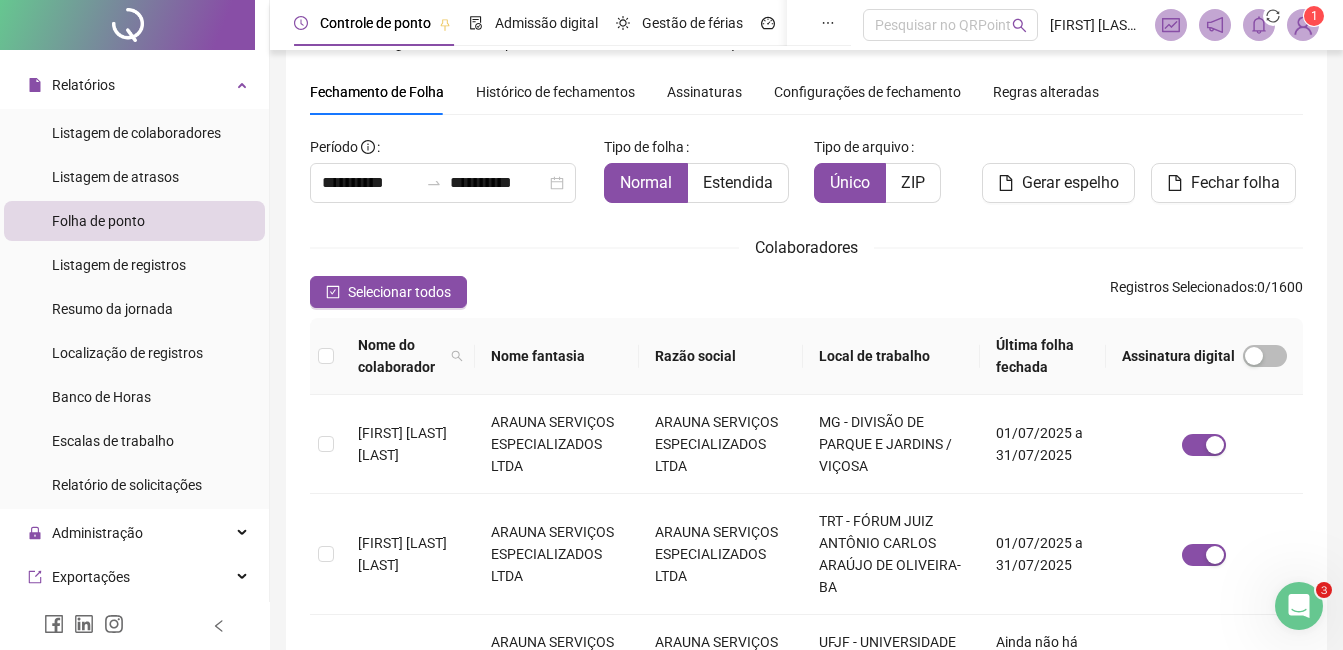 scroll, scrollTop: 85, scrollLeft: 0, axis: vertical 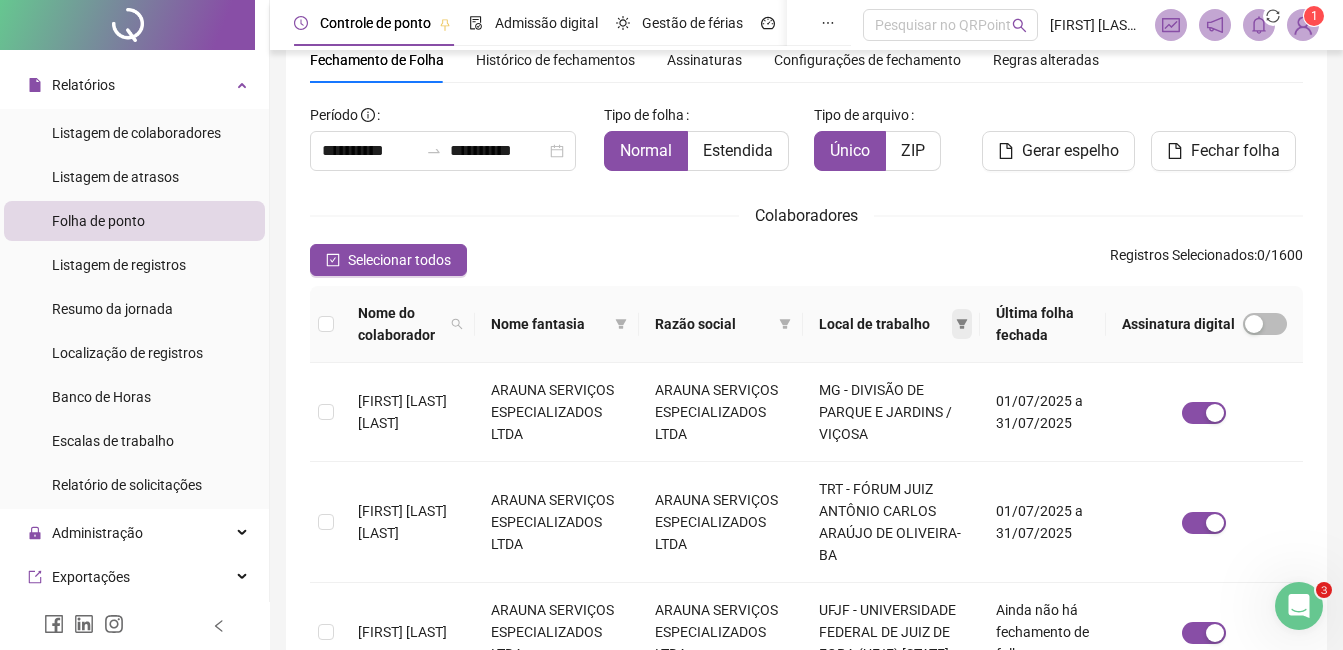 click 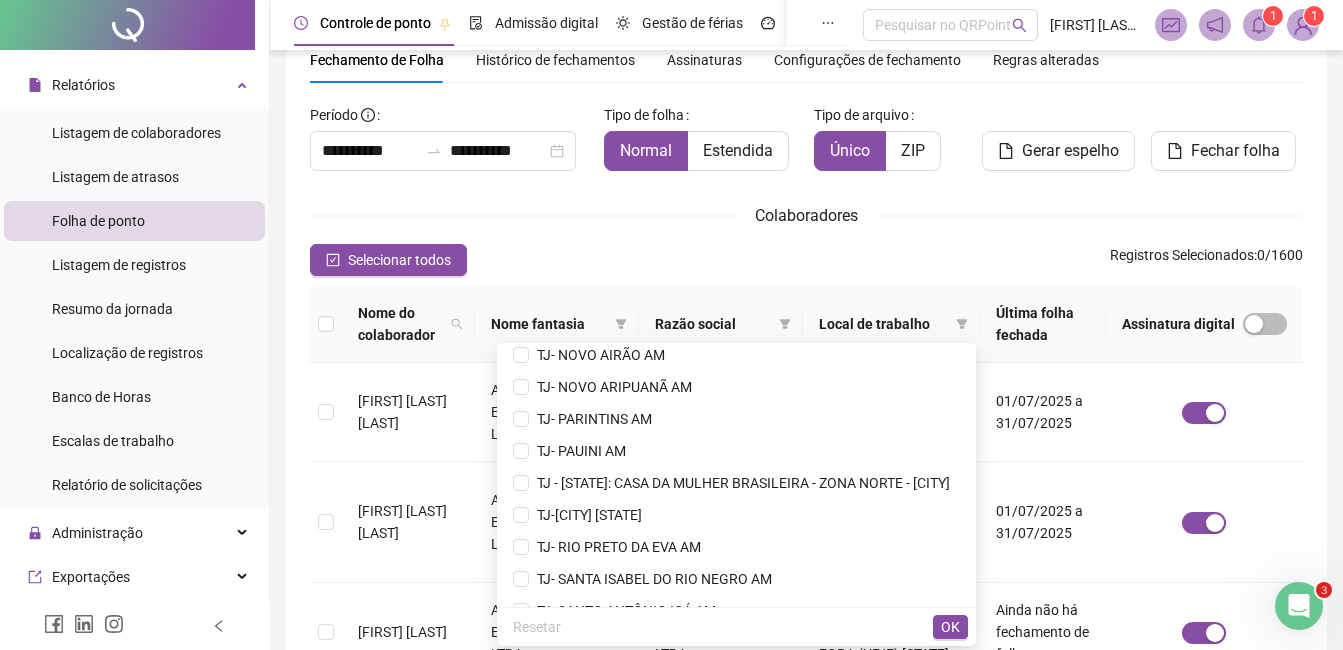 scroll, scrollTop: 7382, scrollLeft: 0, axis: vertical 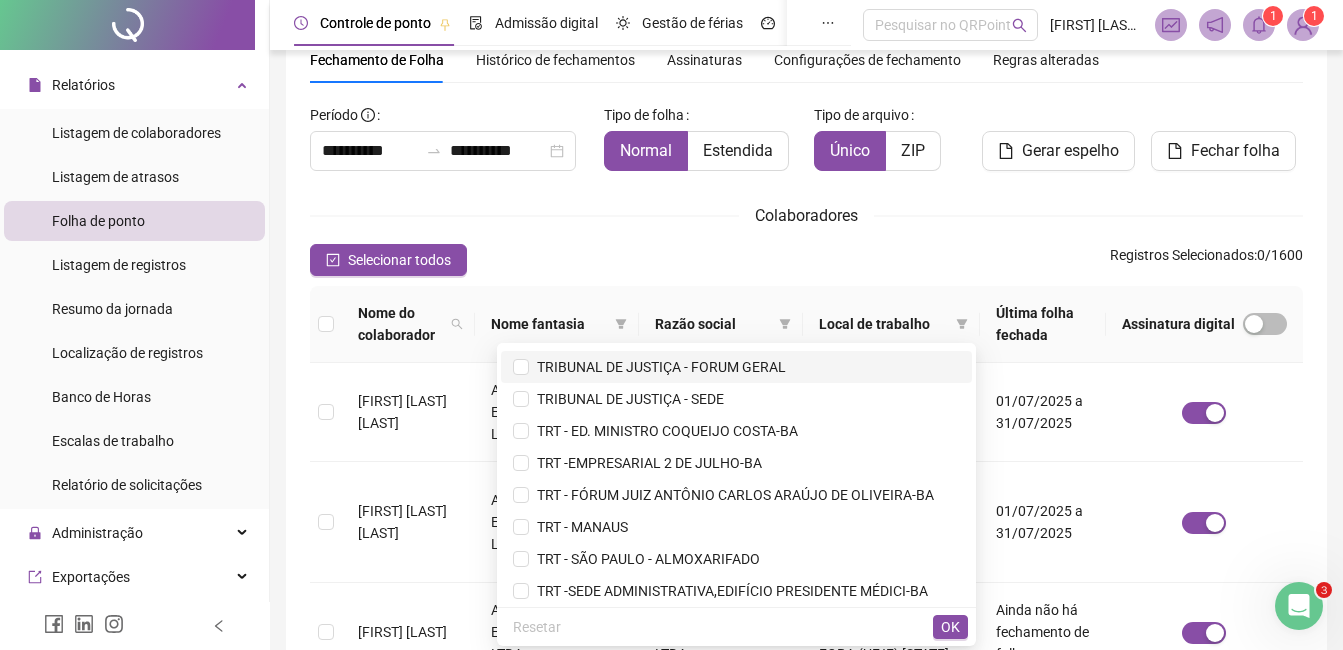 click on "TRIBUNAL DE JUSTIÇA - FORUM GERAL" at bounding box center [657, 367] 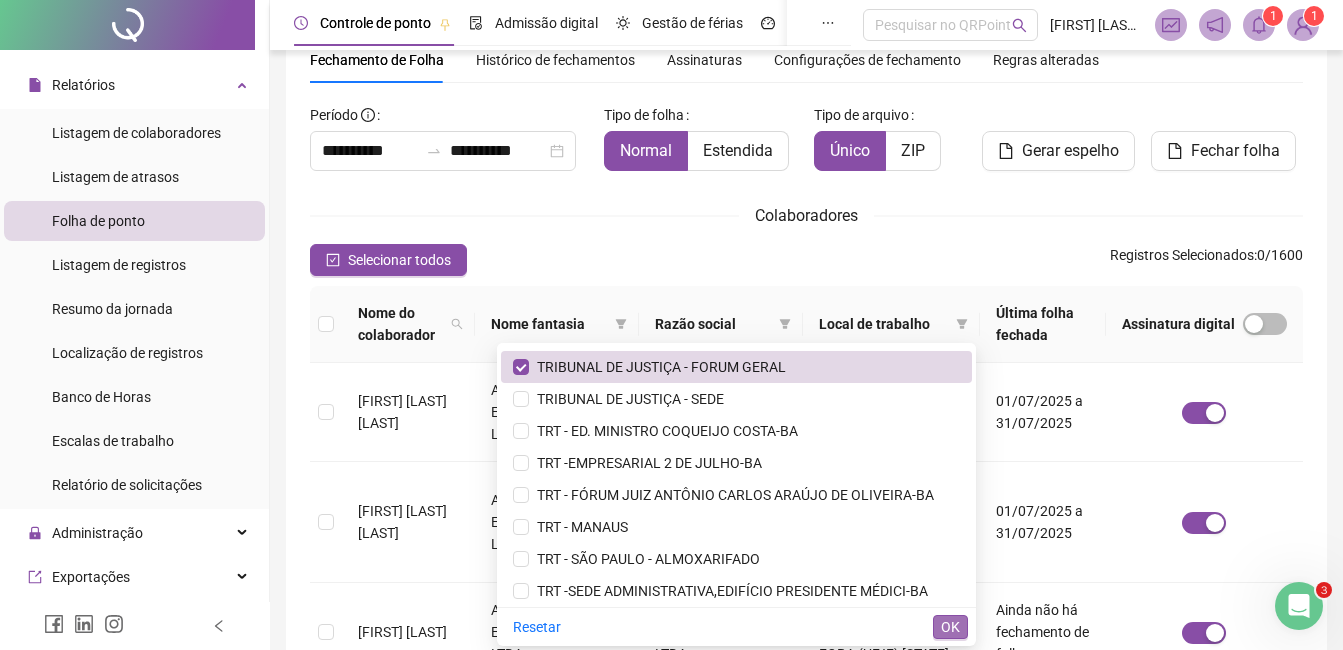click on "OK" at bounding box center (950, 627) 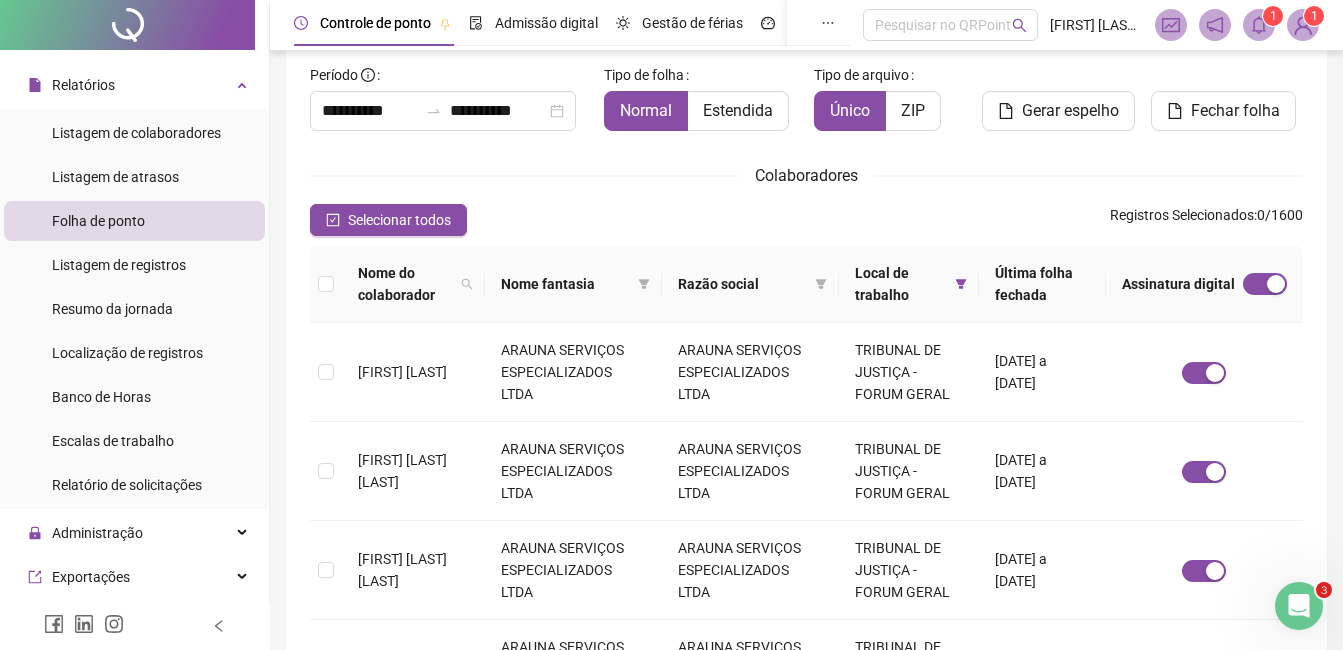 scroll, scrollTop: 42, scrollLeft: 0, axis: vertical 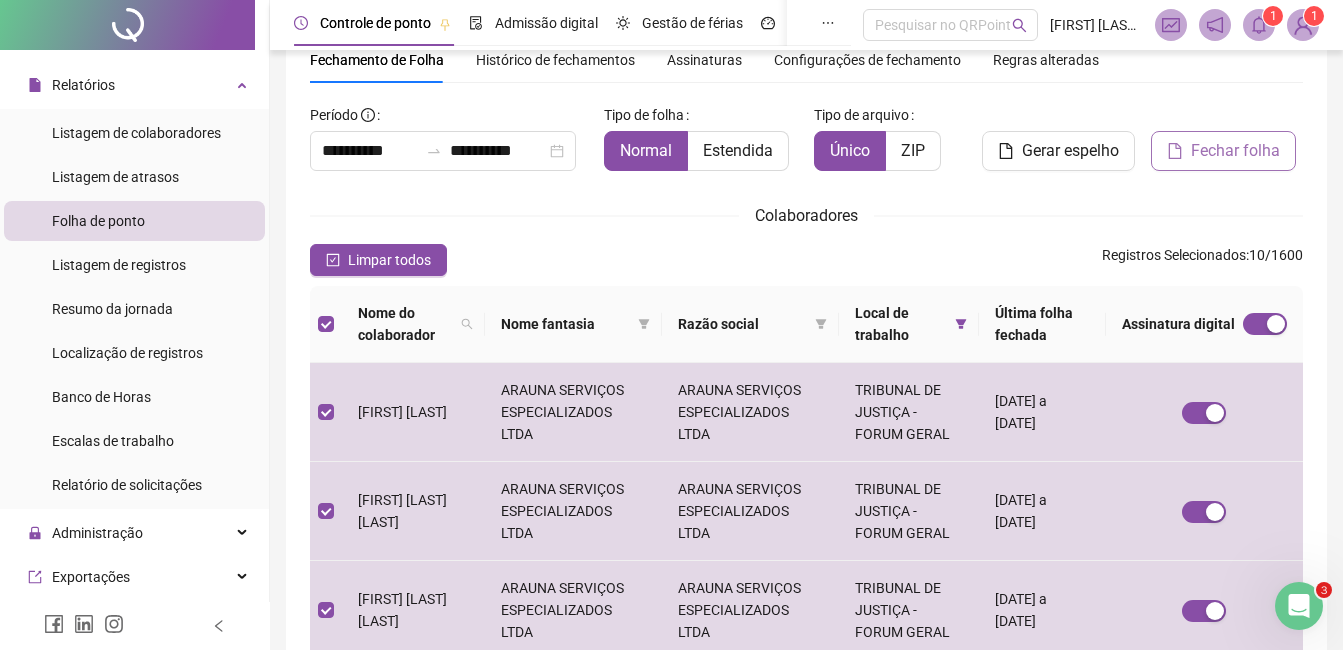 click on "Fechar folha" at bounding box center (1223, 151) 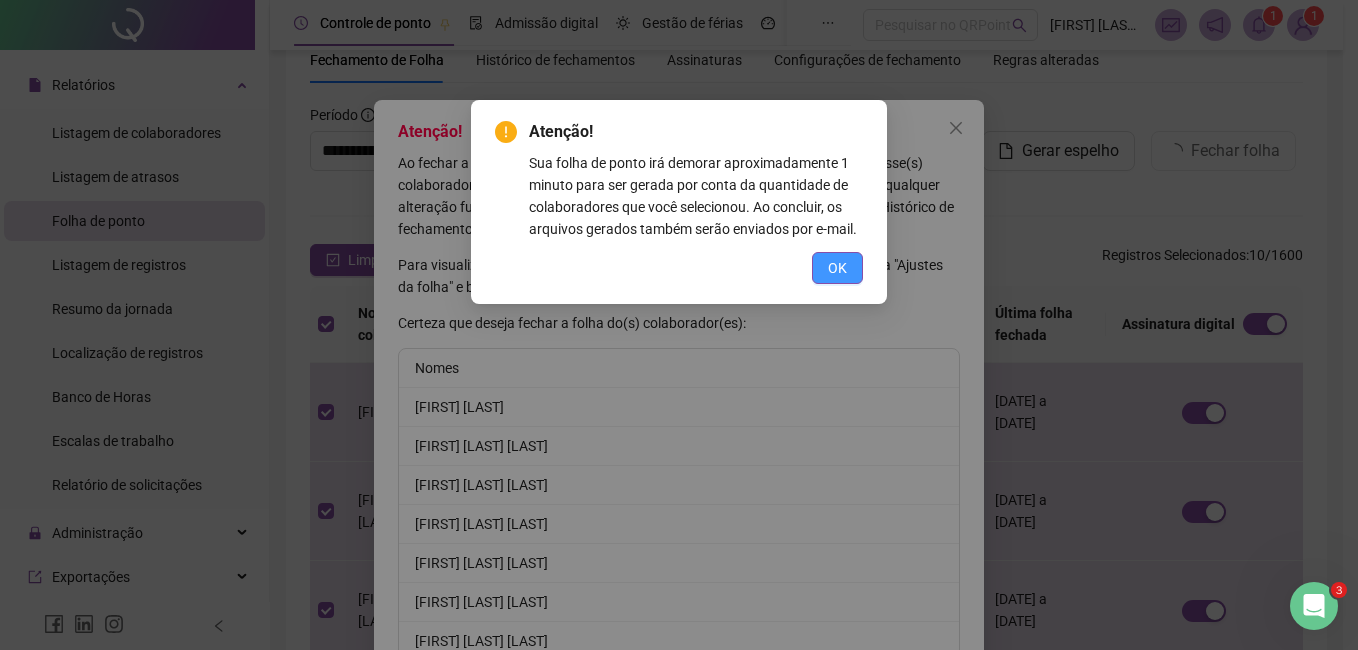 click on "OK" at bounding box center [837, 268] 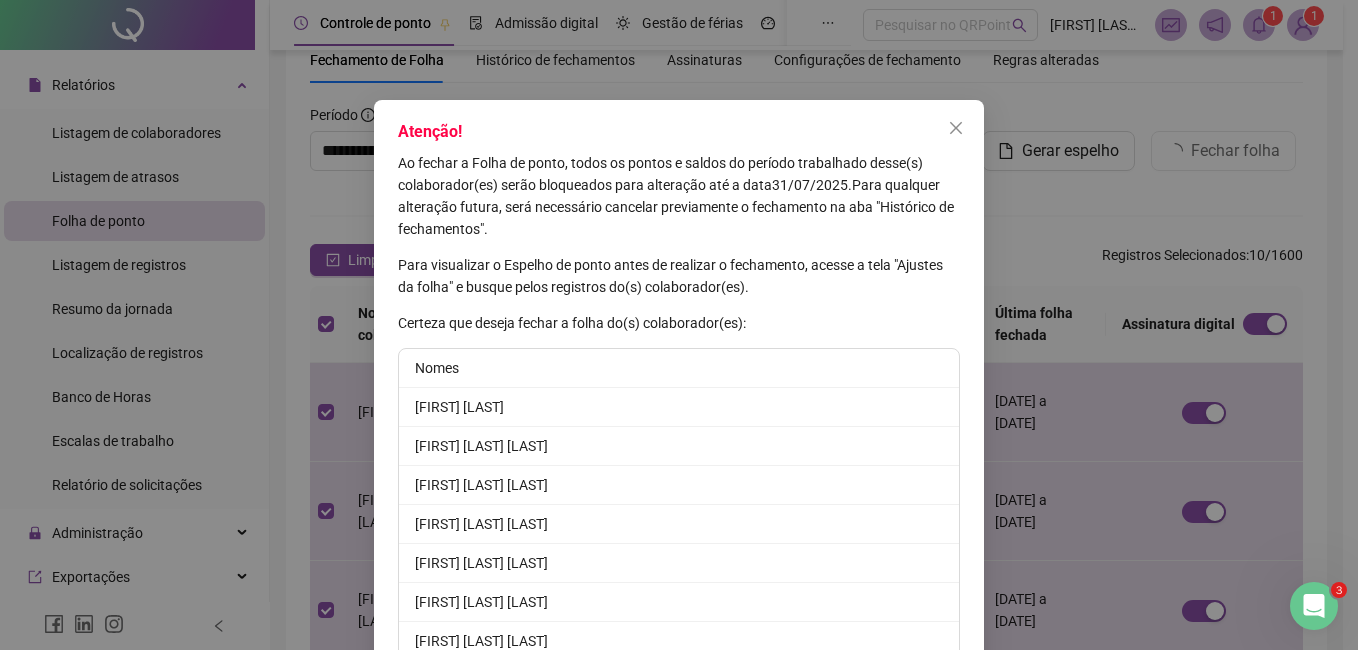 scroll, scrollTop: 138, scrollLeft: 0, axis: vertical 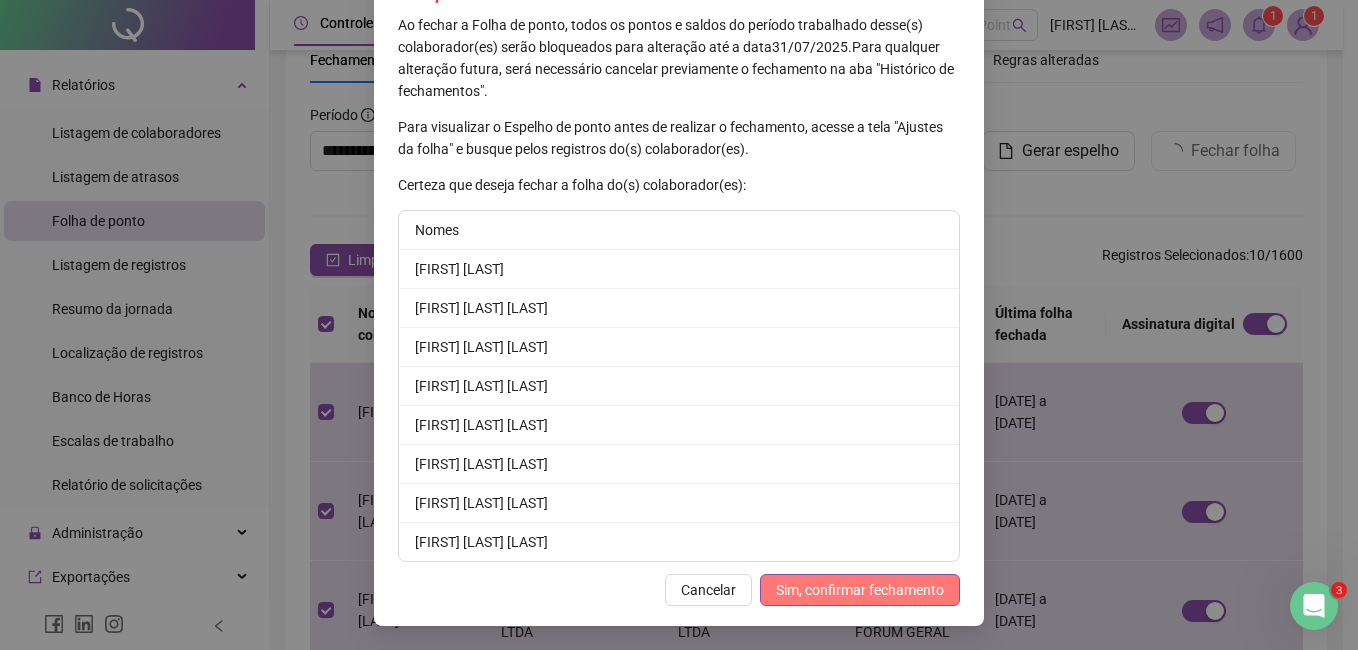 click on "Sim, confirmar fechamento" at bounding box center (860, 590) 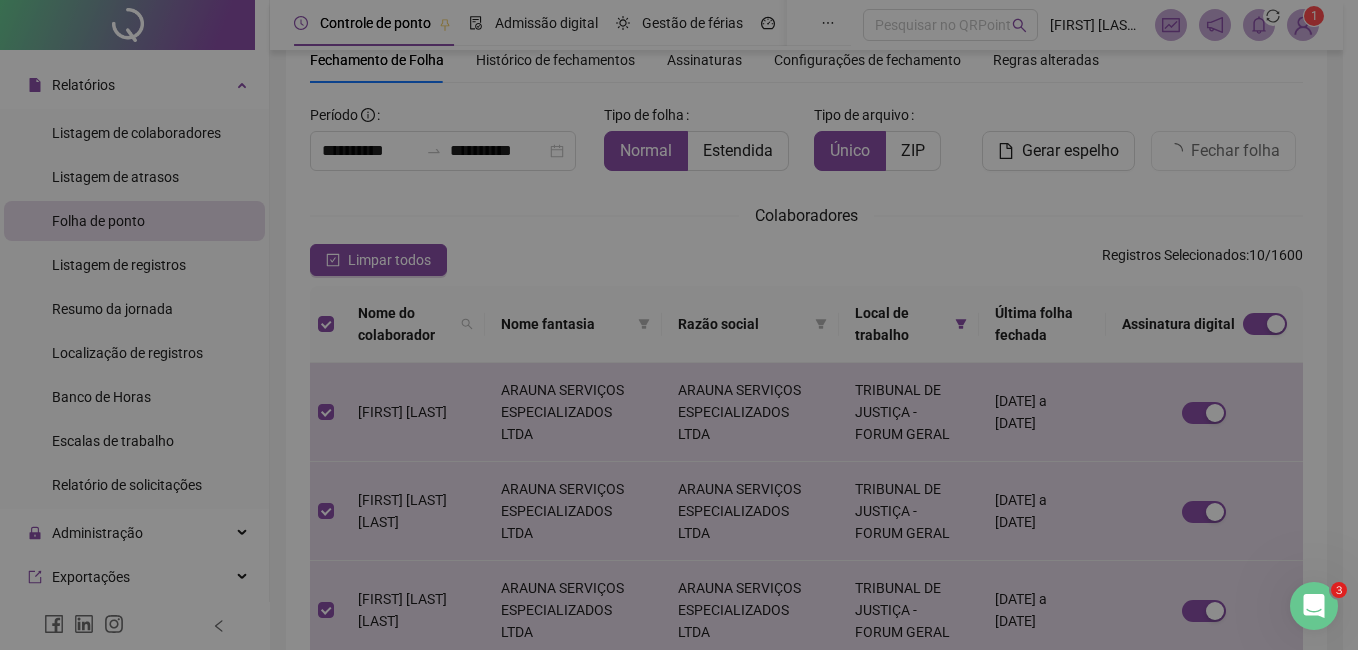 scroll, scrollTop: 40, scrollLeft: 0, axis: vertical 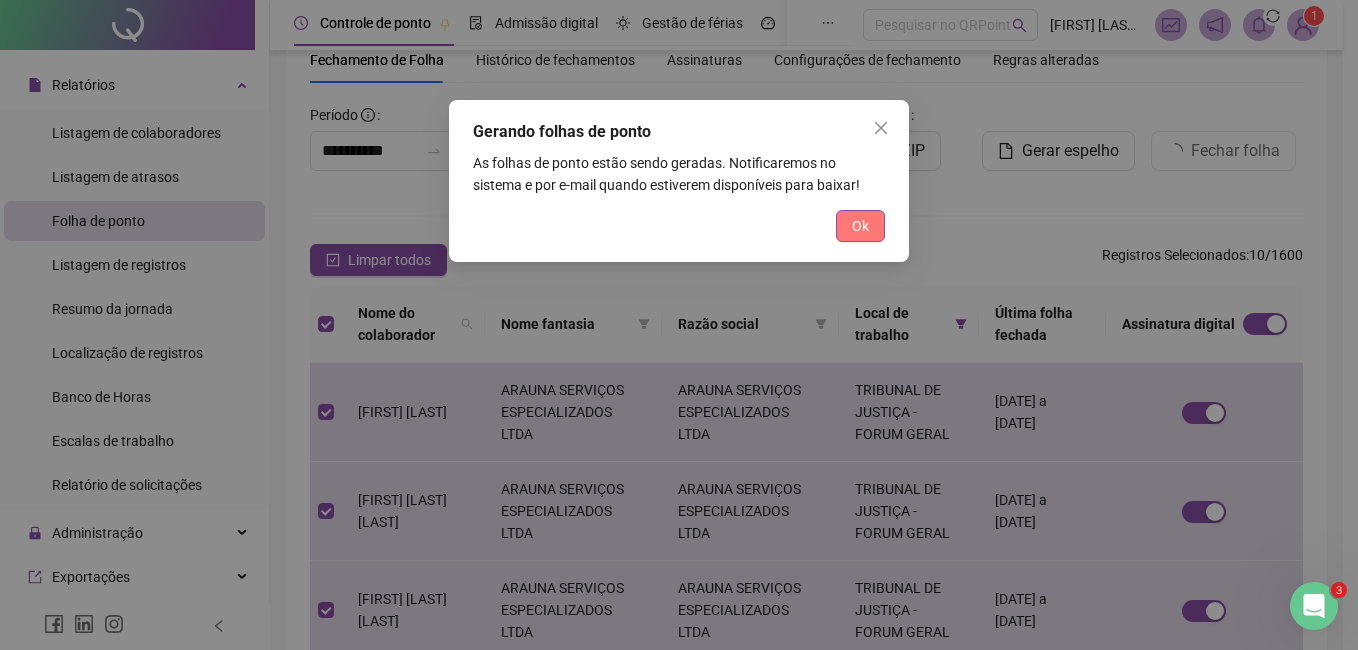 click on "Ok" at bounding box center (860, 226) 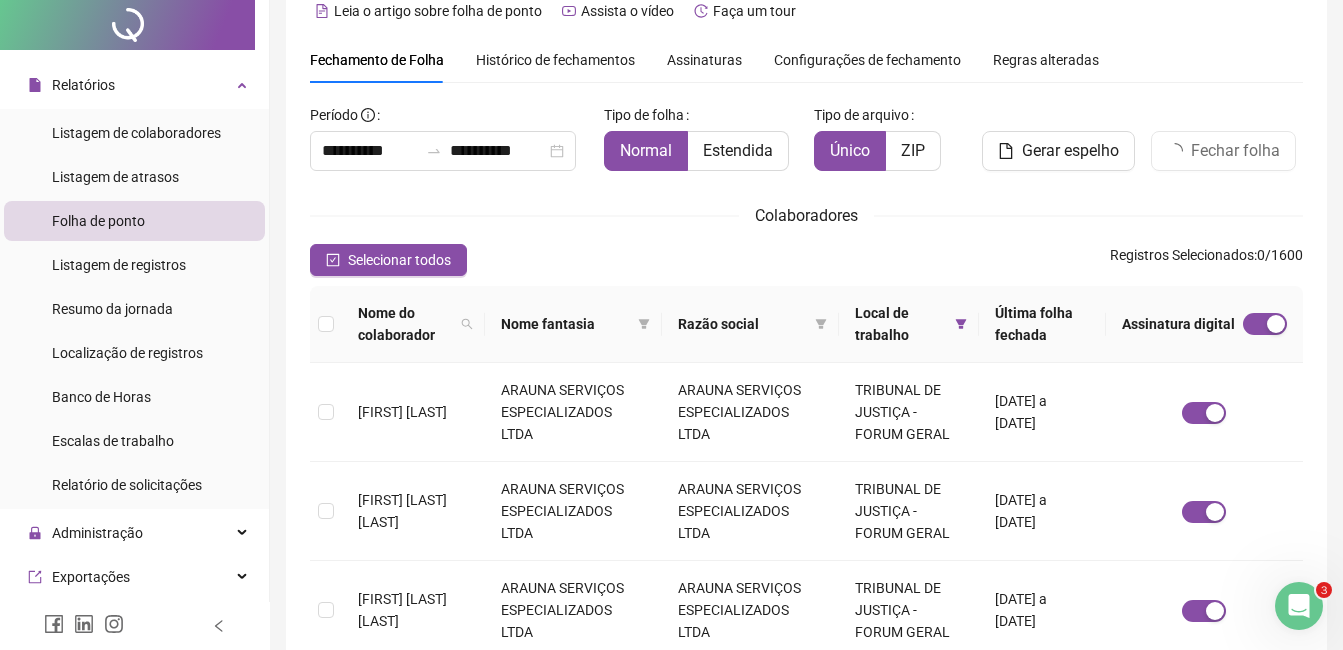 scroll, scrollTop: 0, scrollLeft: 0, axis: both 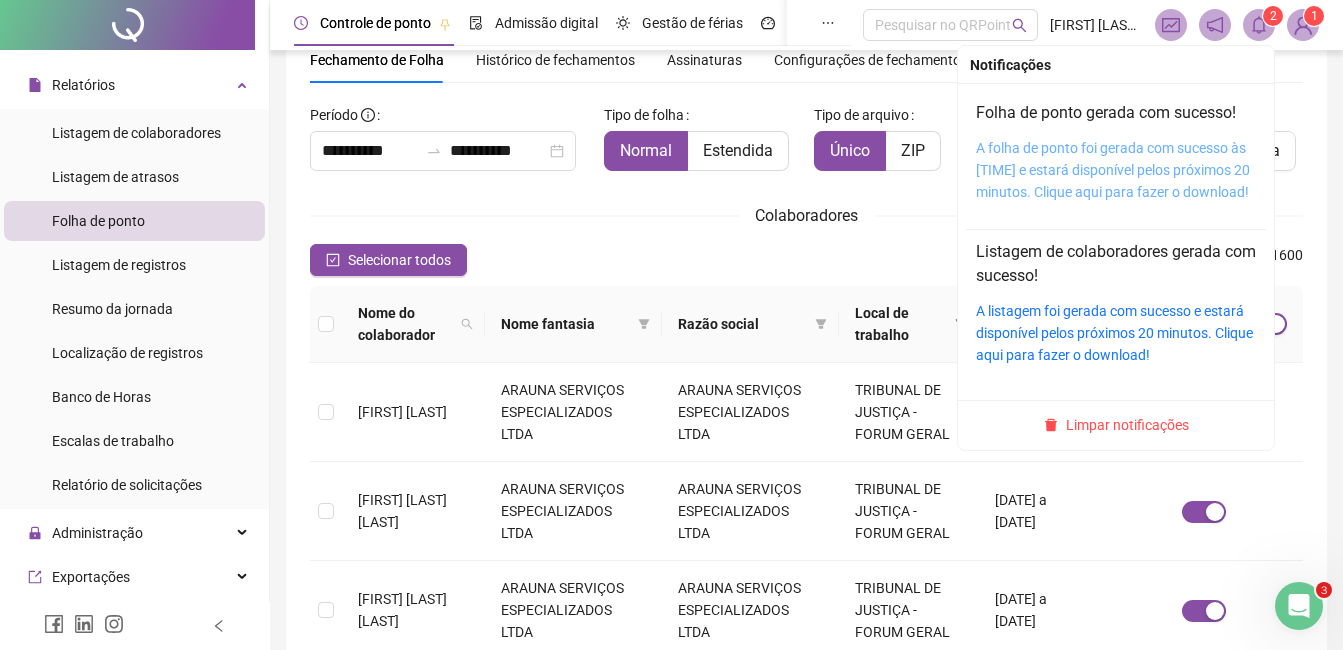 click on "A folha de ponto foi gerada com sucesso às [TIME] e estará disponível pelos próximos 20 minutos.
Clique aqui para fazer o download!" at bounding box center (1113, 170) 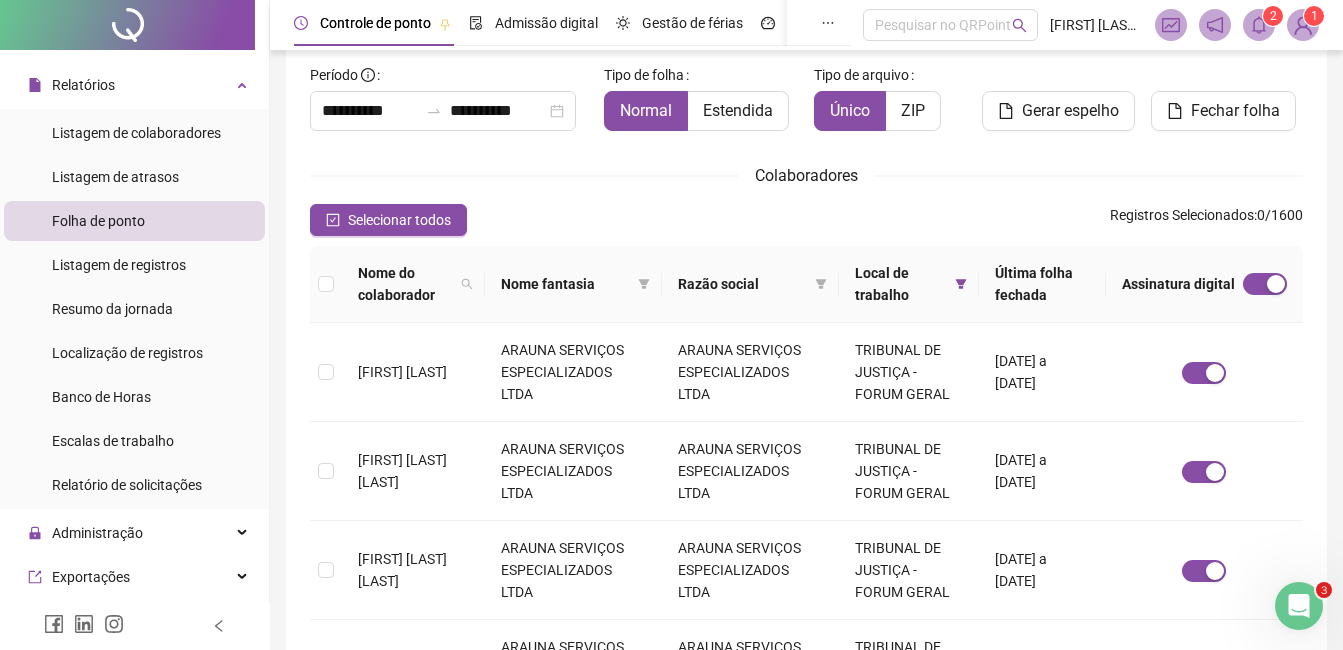 scroll, scrollTop: 213, scrollLeft: 0, axis: vertical 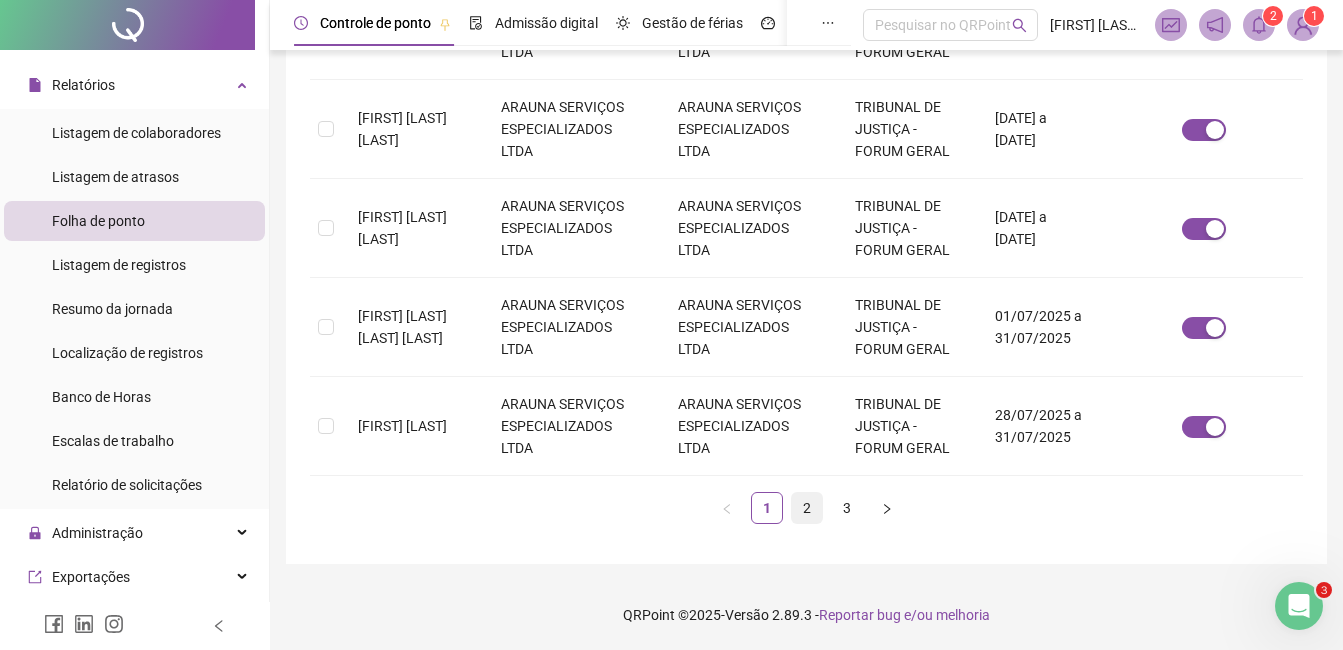 click on "2" at bounding box center [807, 508] 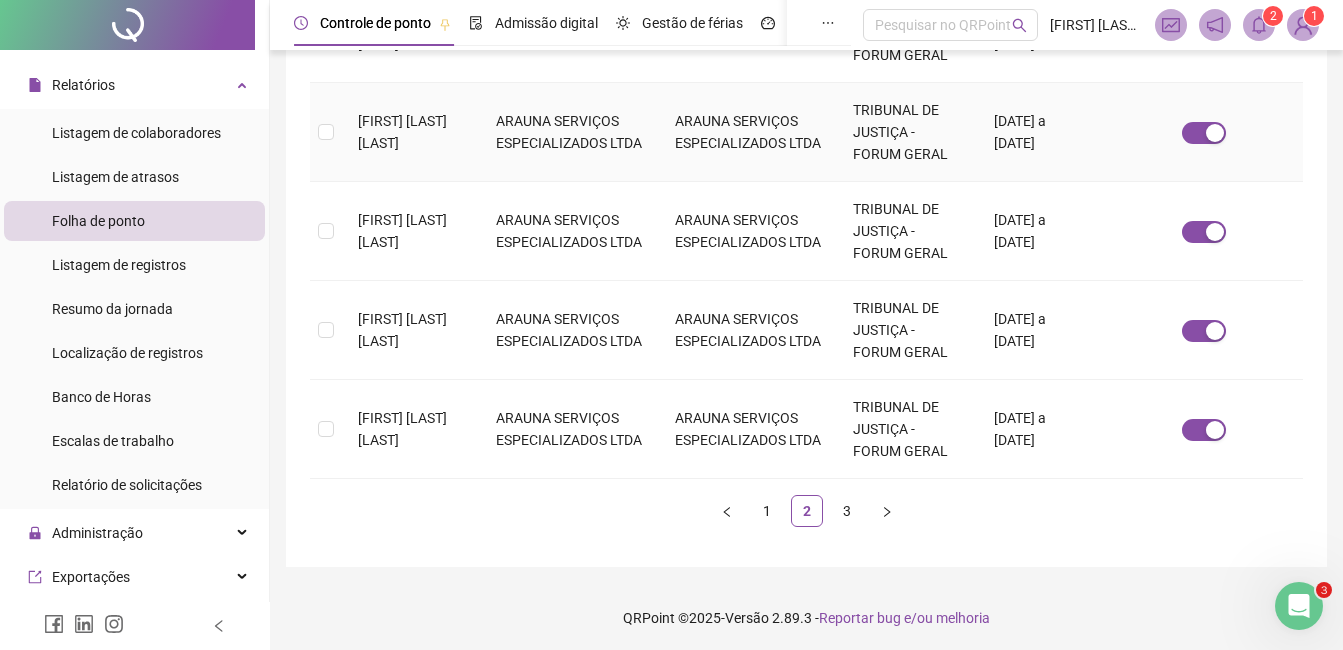 scroll, scrollTop: 962, scrollLeft: 0, axis: vertical 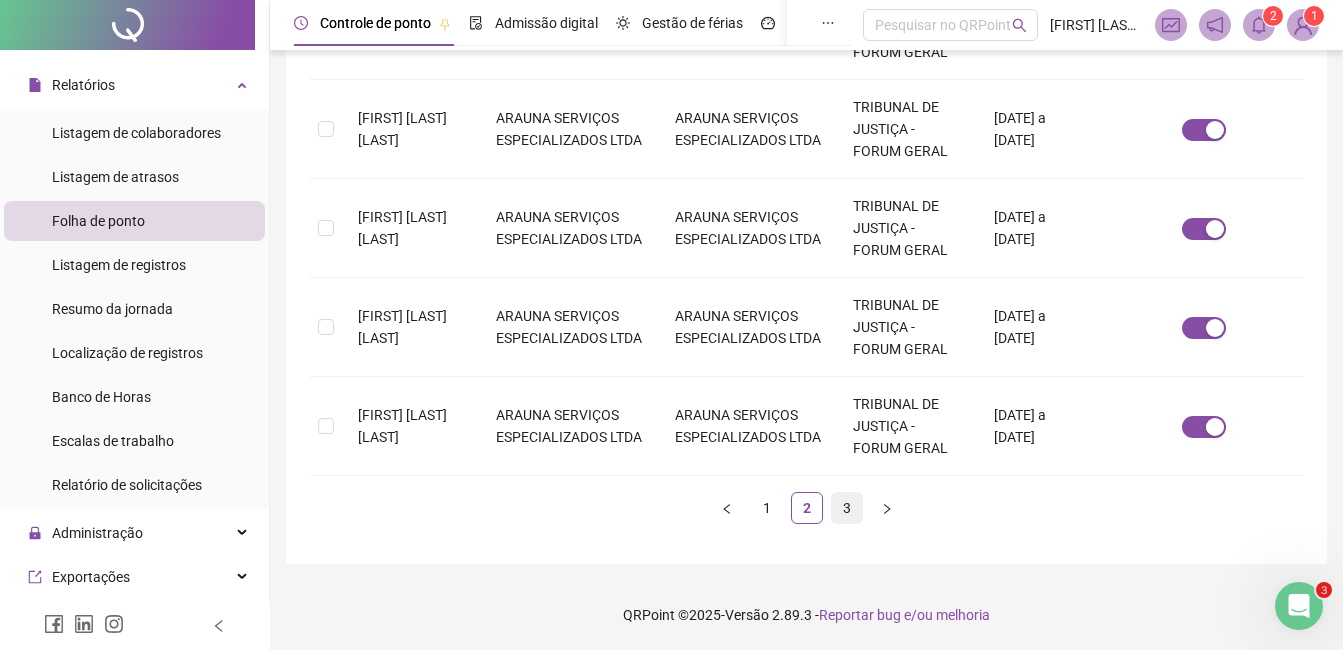 click on "3" at bounding box center [847, 508] 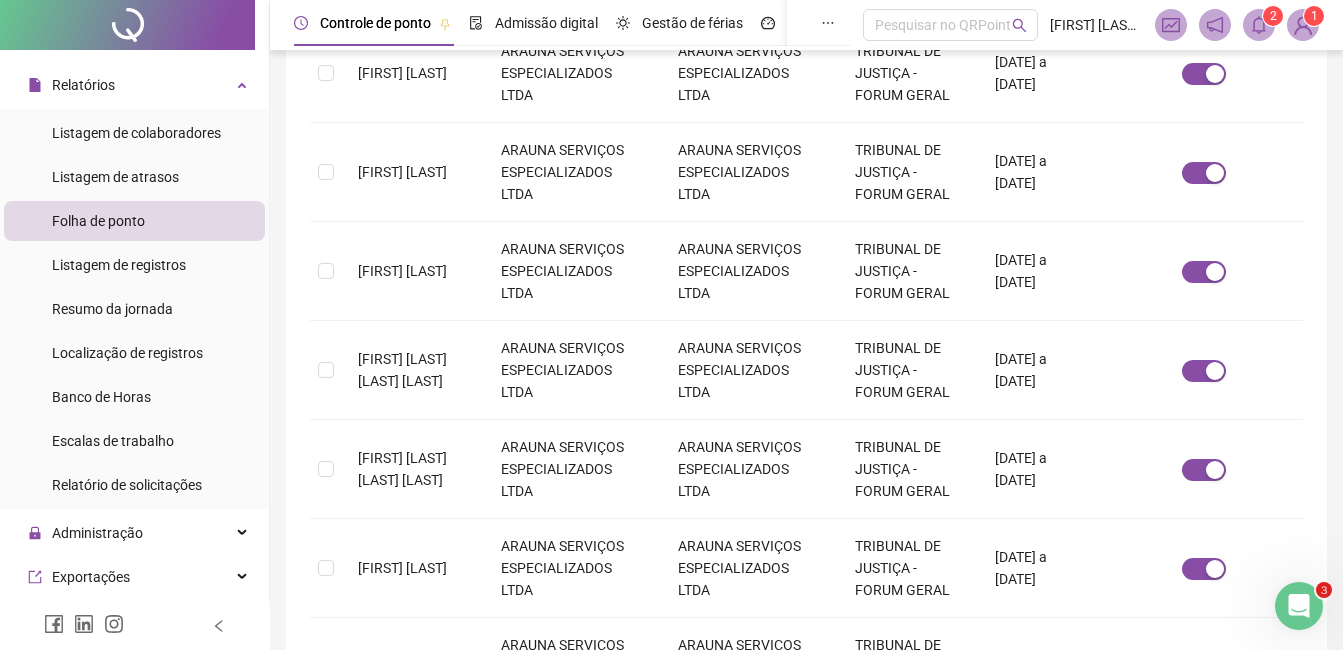 scroll, scrollTop: 0, scrollLeft: 0, axis: both 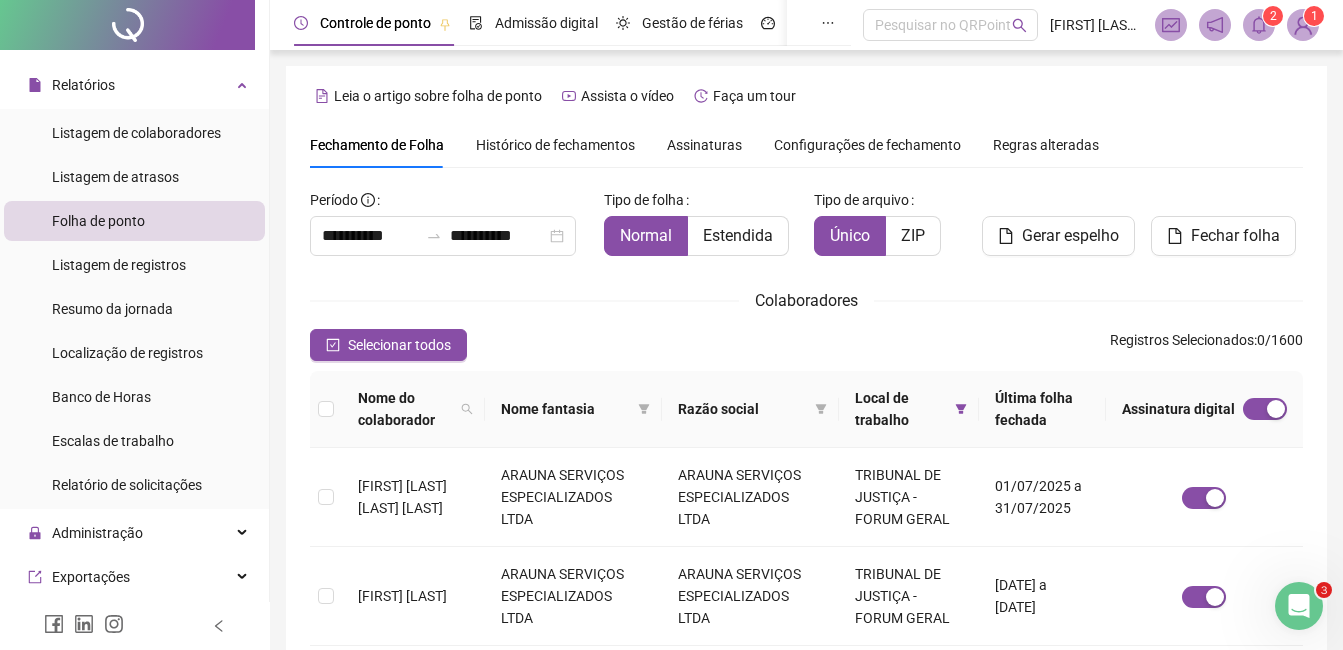 click on "Assinaturas" at bounding box center [704, 145] 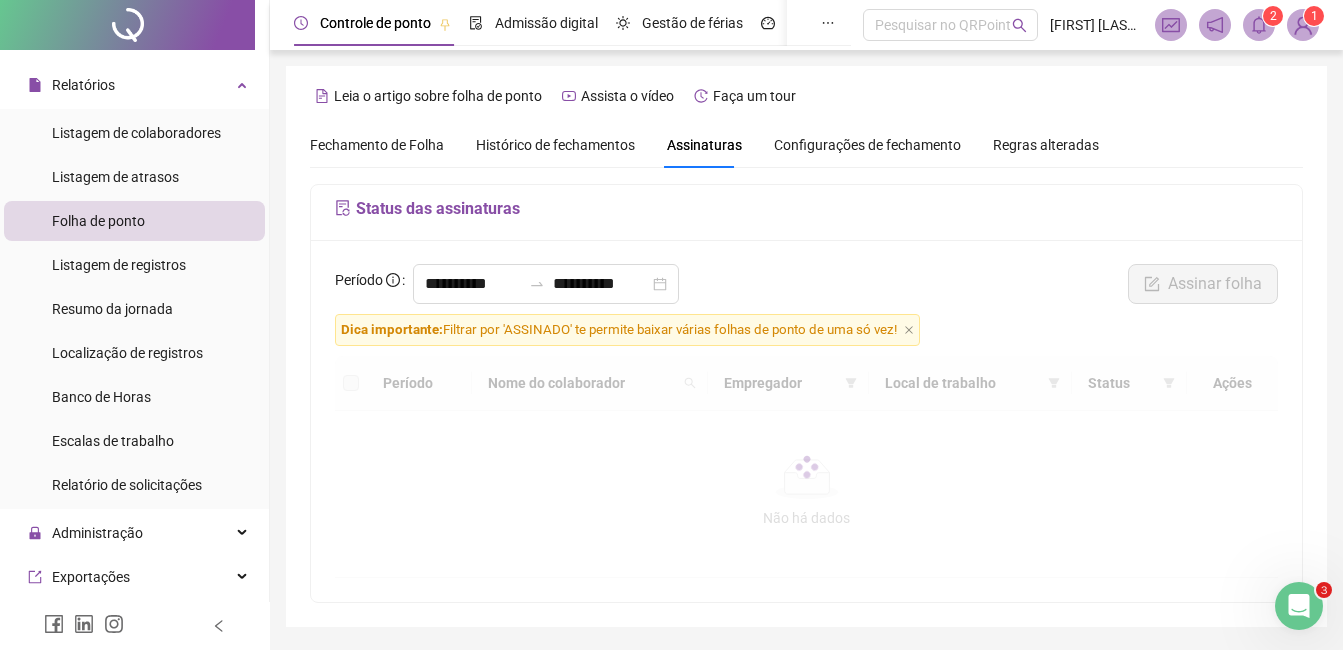 scroll, scrollTop: 63, scrollLeft: 0, axis: vertical 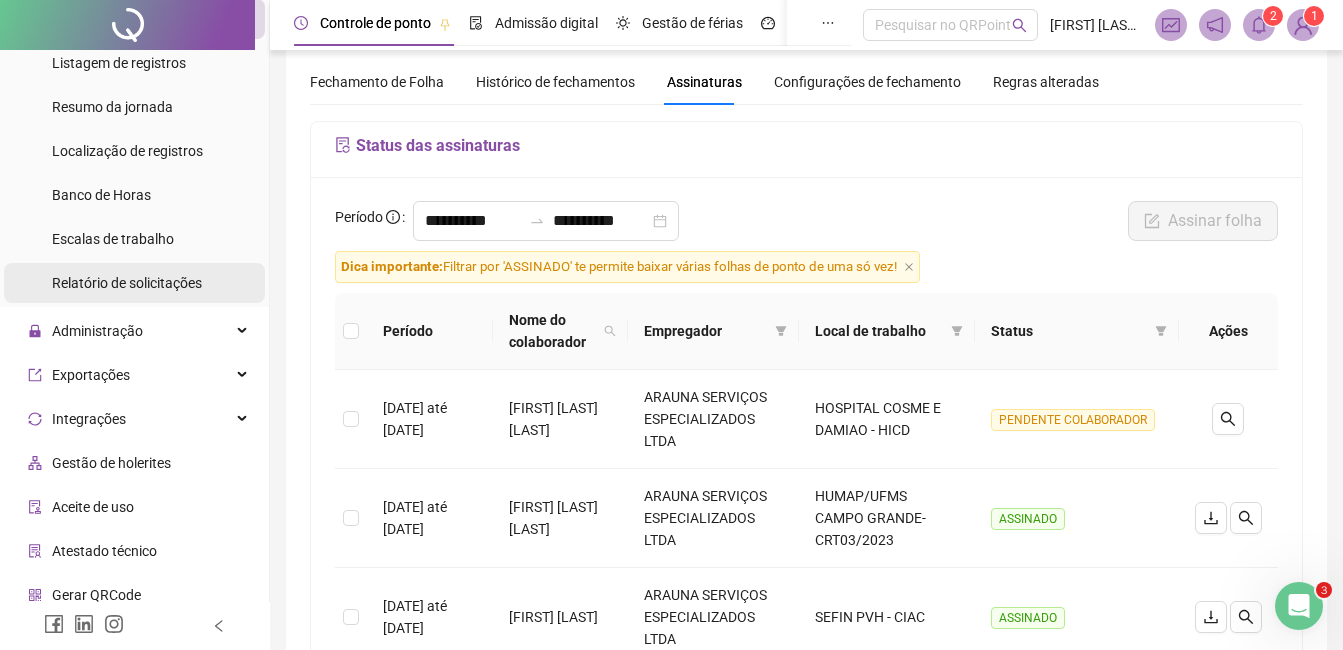 click on "Relatório de solicitações" at bounding box center (127, 283) 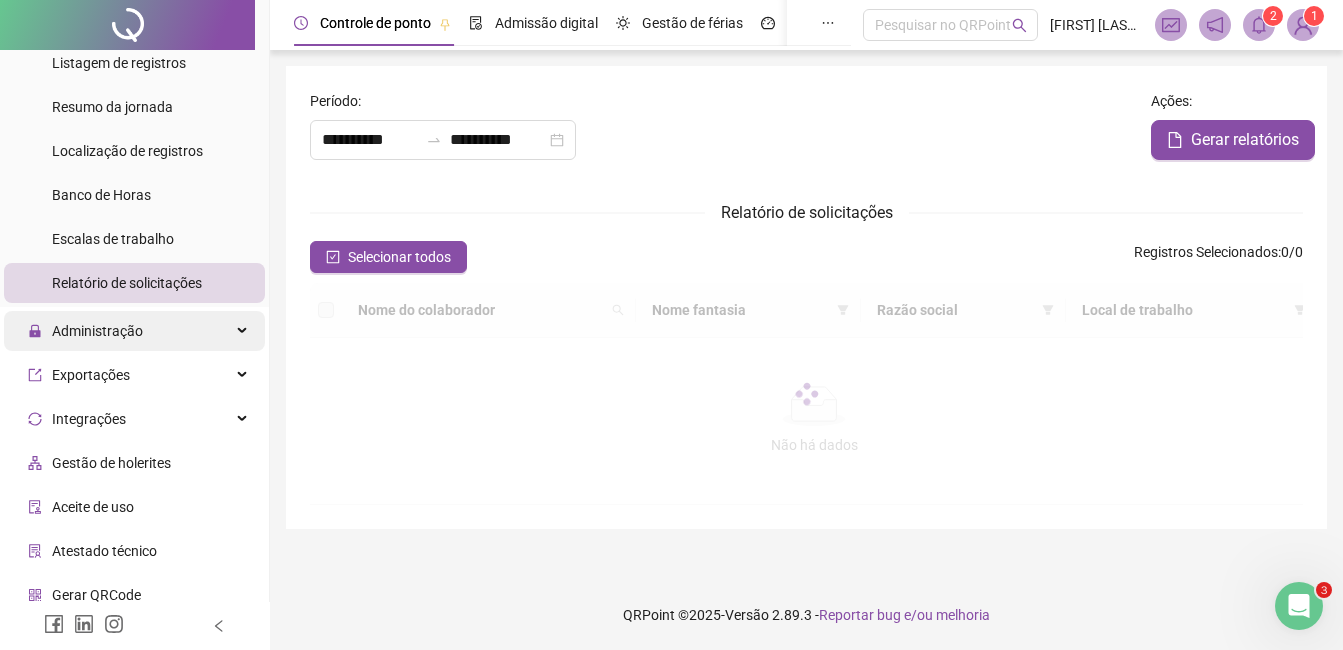 click on "Administração" at bounding box center (97, 331) 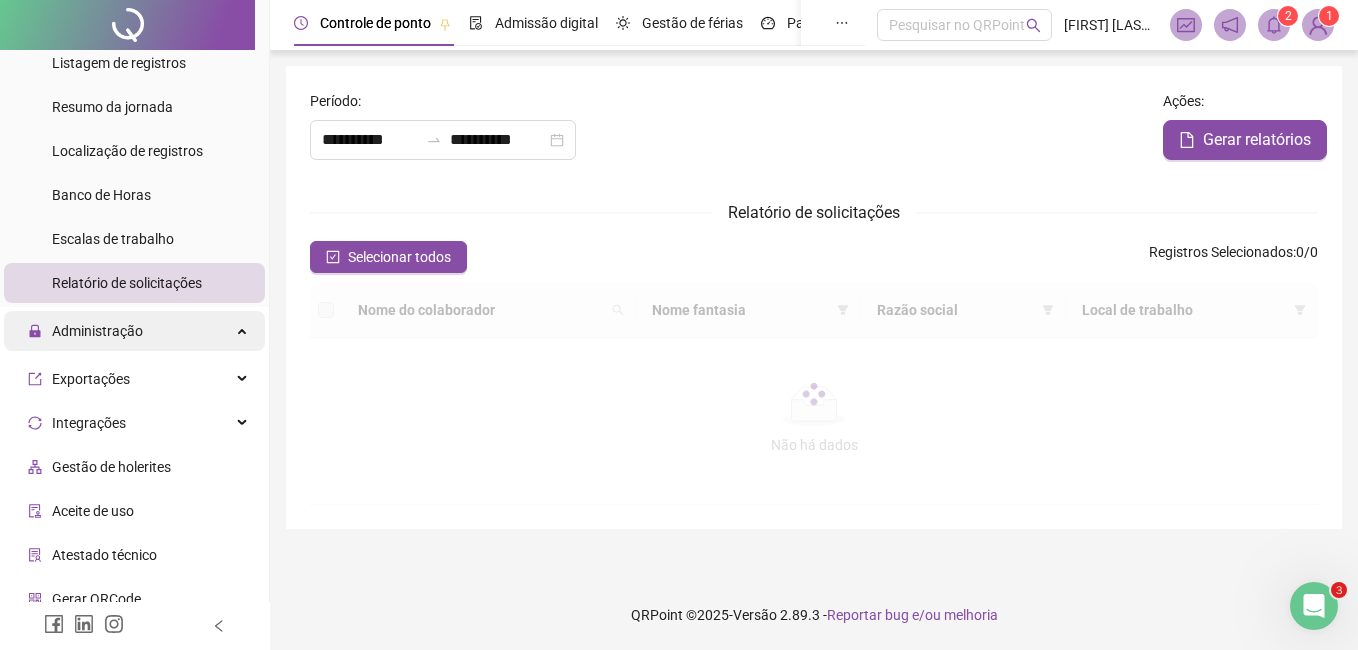 type on "**********" 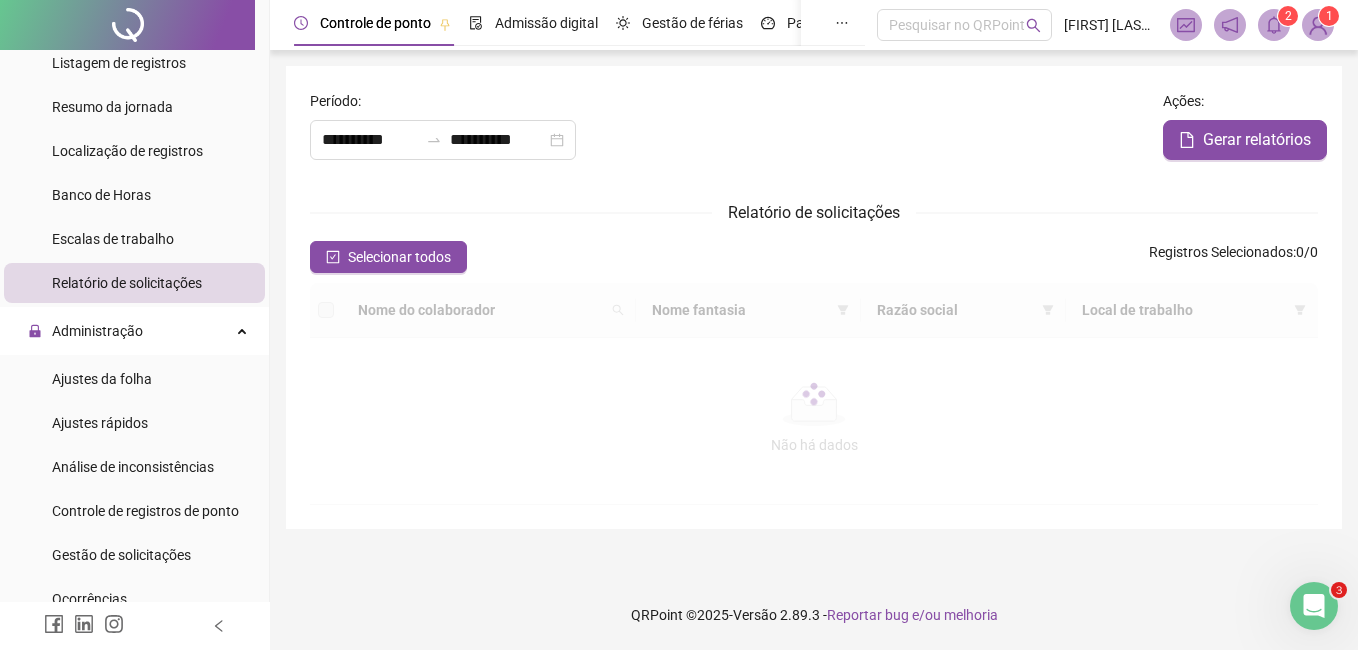click on "Ajustes rápidos" at bounding box center [100, 423] 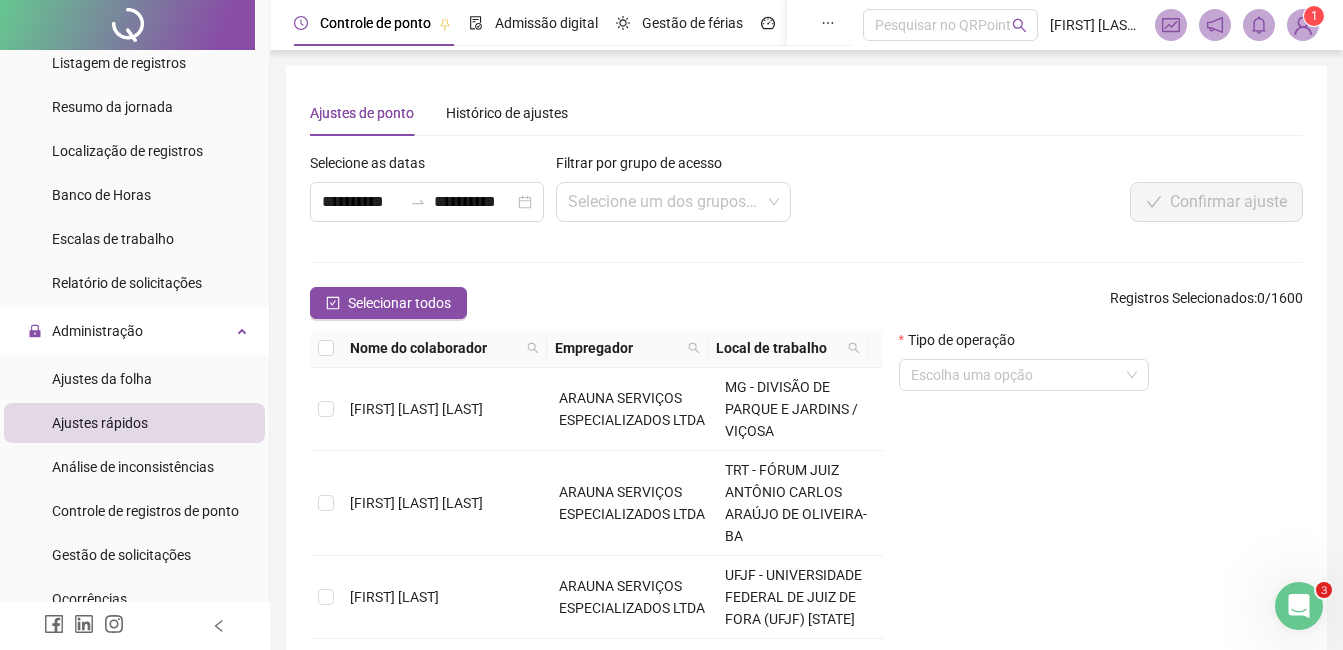 click at bounding box center (1303, 25) 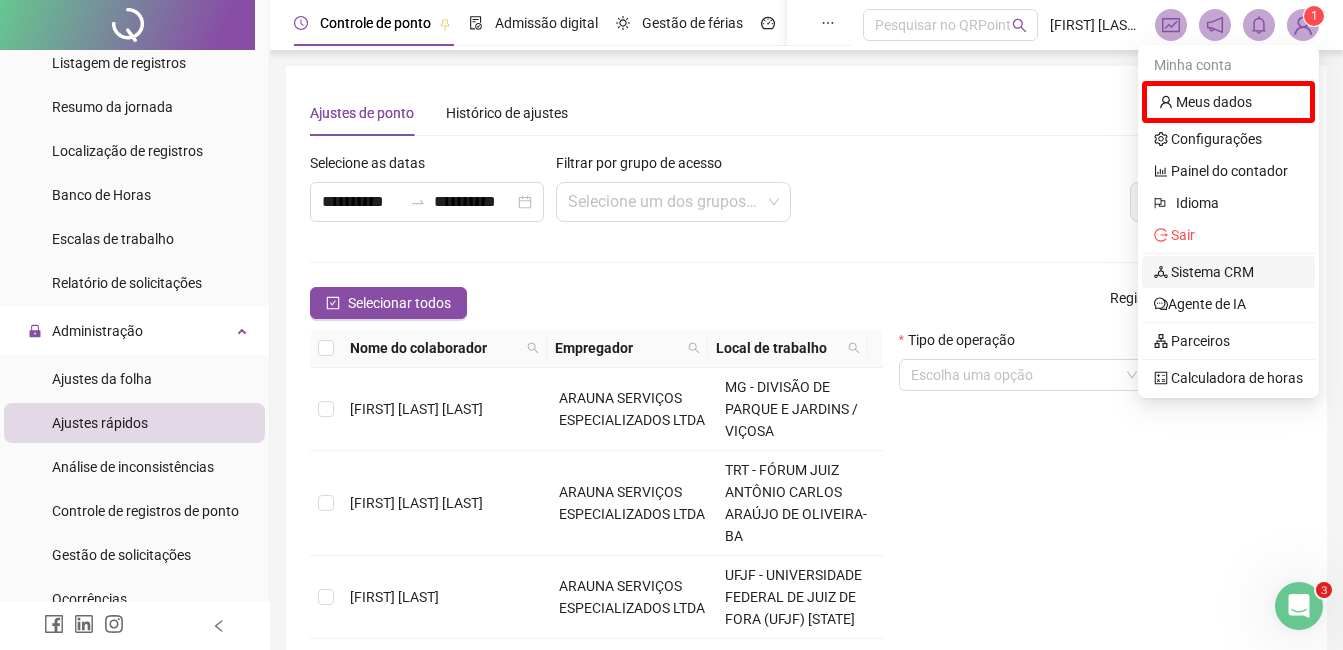 click on "Sistema CRM" at bounding box center (1204, 272) 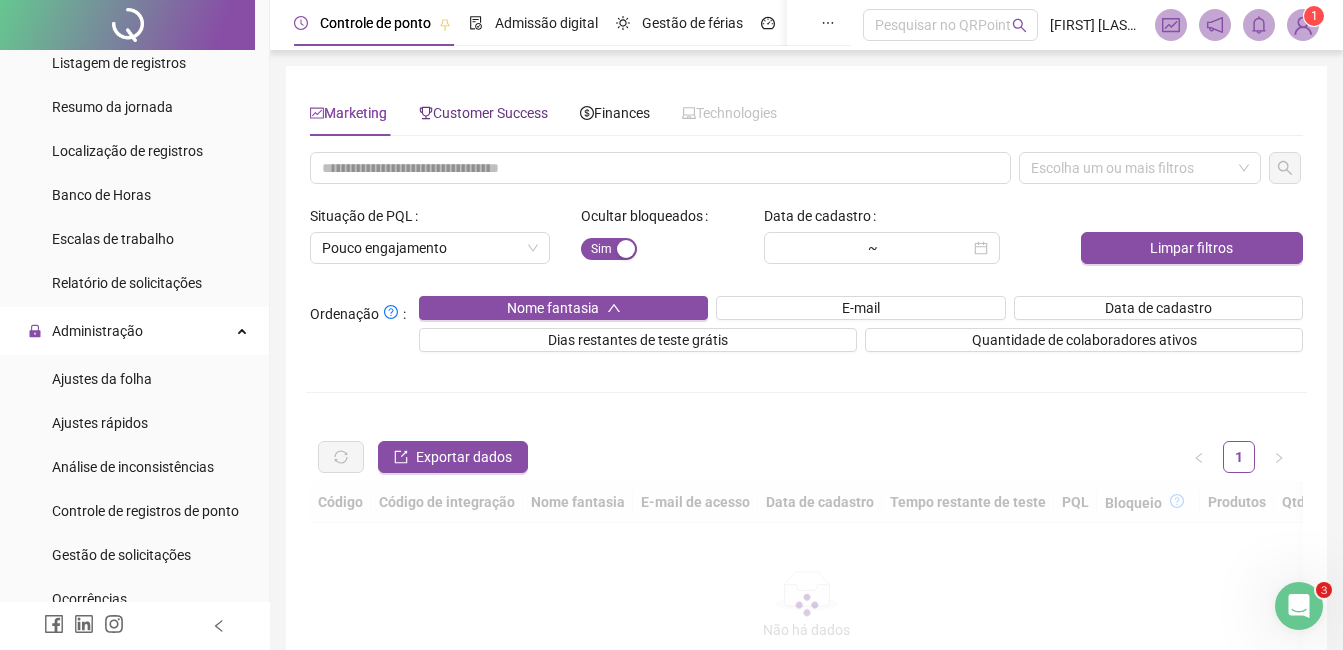 click on "Customer Success" at bounding box center [483, 113] 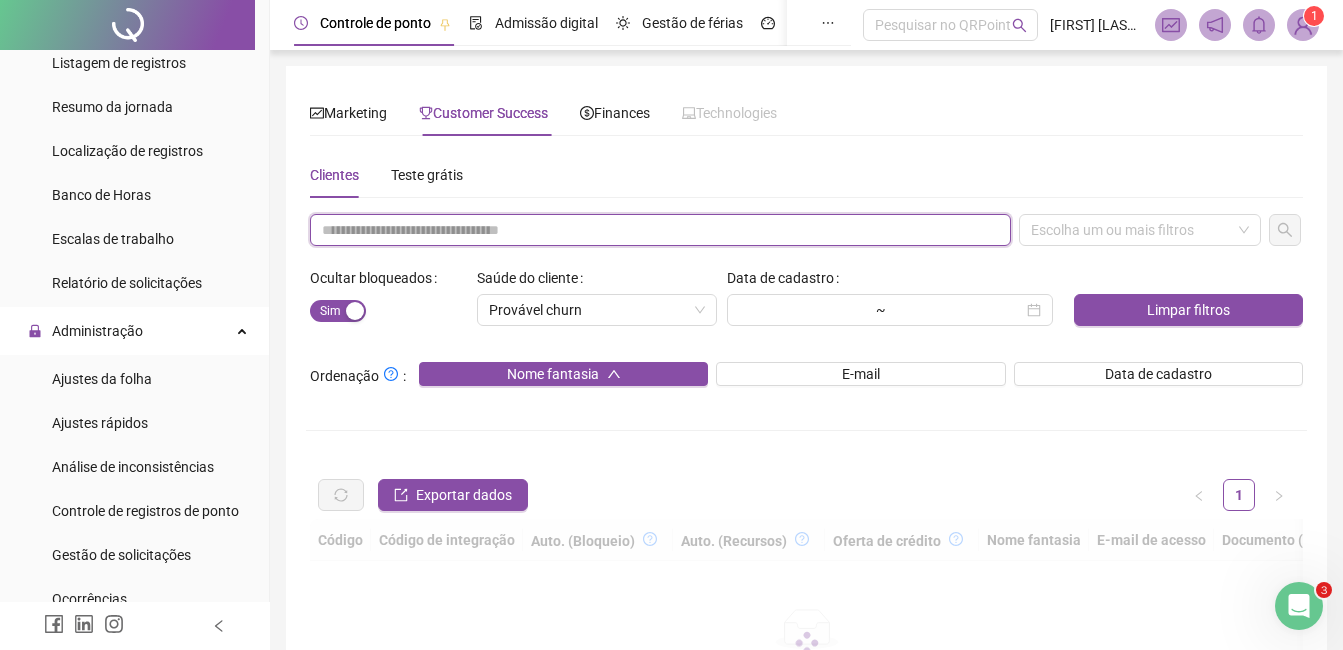 click at bounding box center [660, 230] 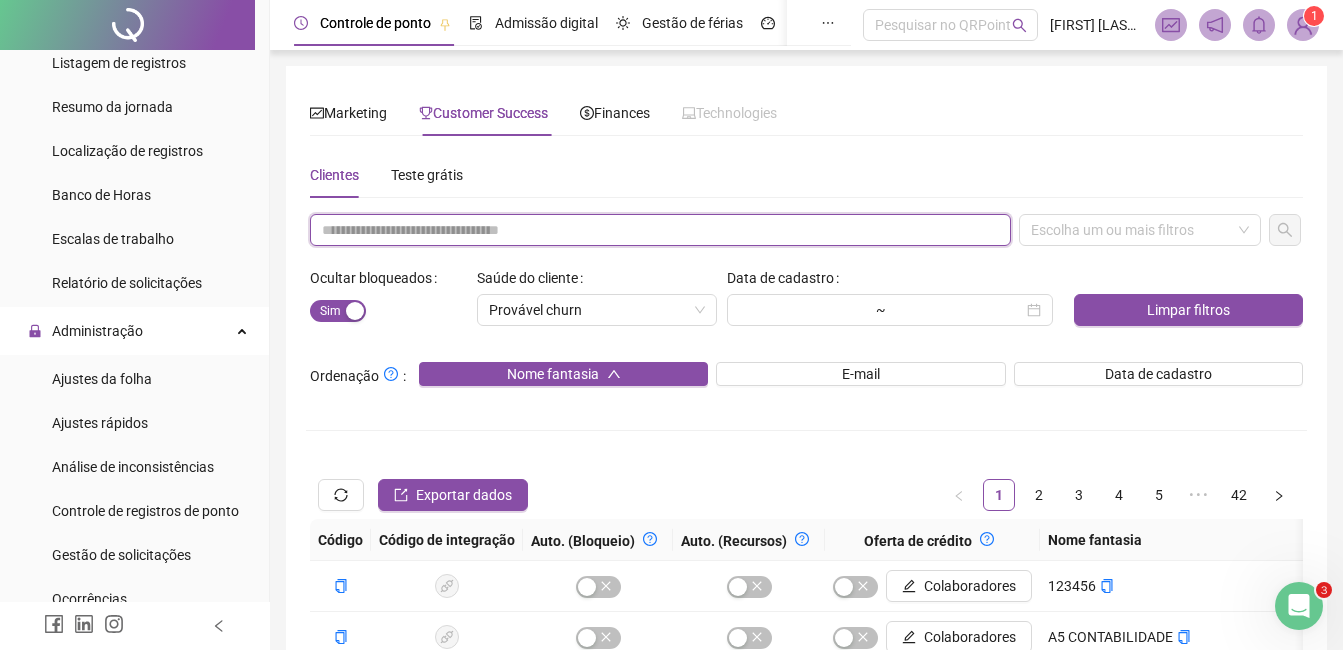 paste on "**********" 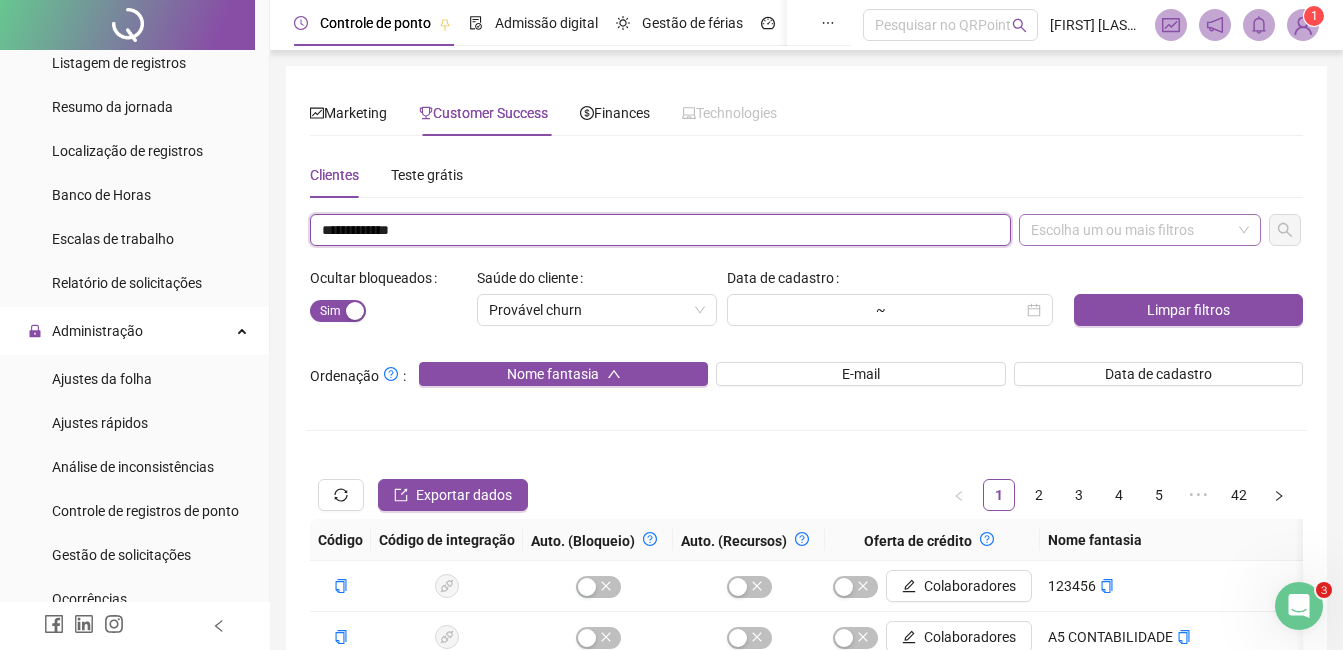click on "Escolha um ou mais filtros" at bounding box center [1140, 230] 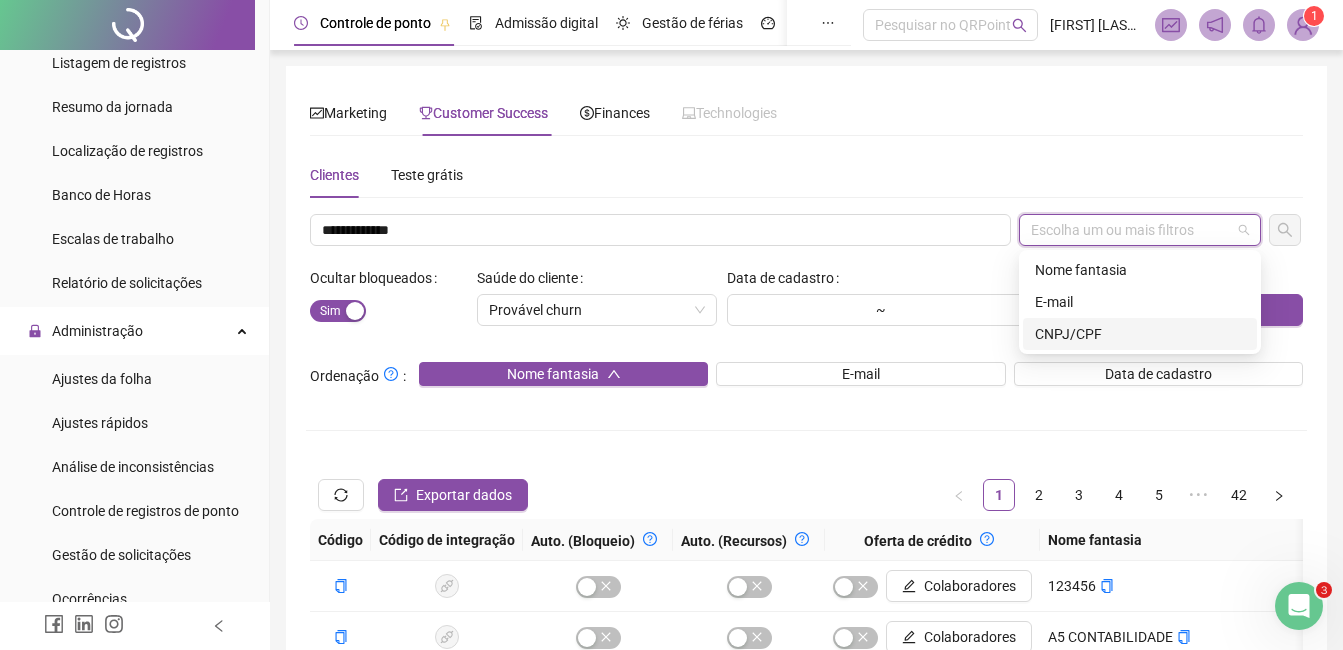 click on "CNPJ/CPF" at bounding box center [1140, 334] 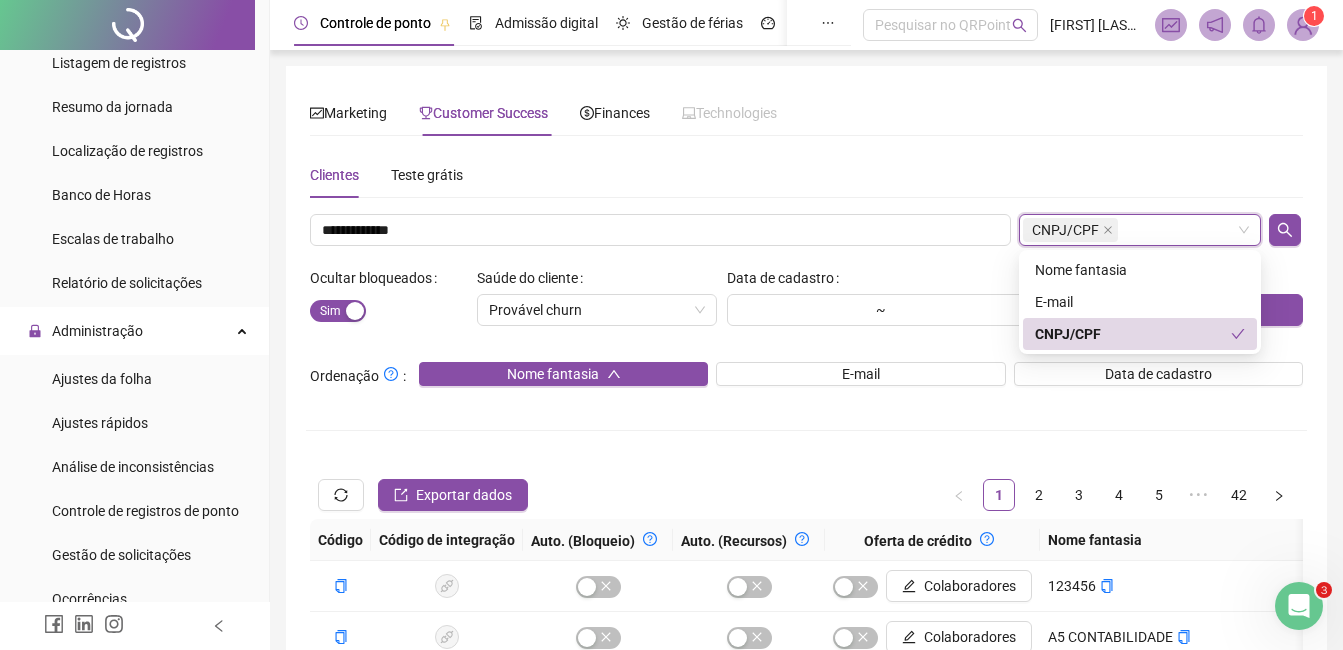 click on "**********" at bounding box center (806, 630) 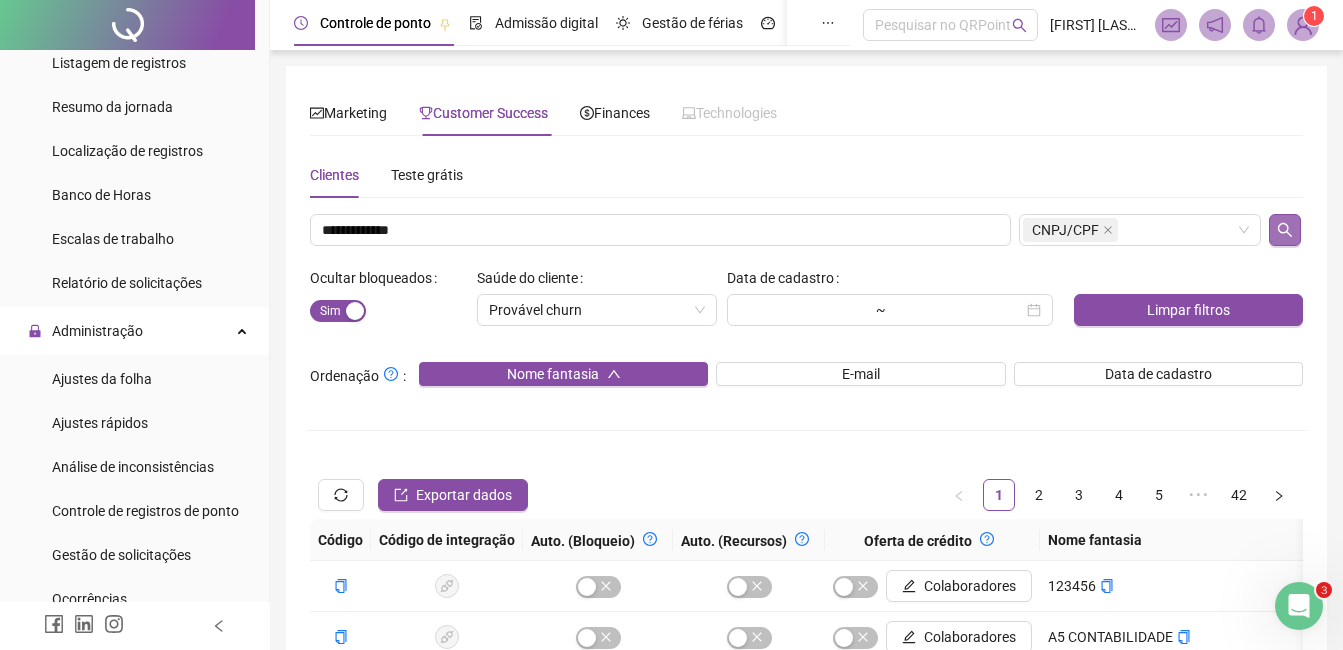 click at bounding box center [1285, 230] 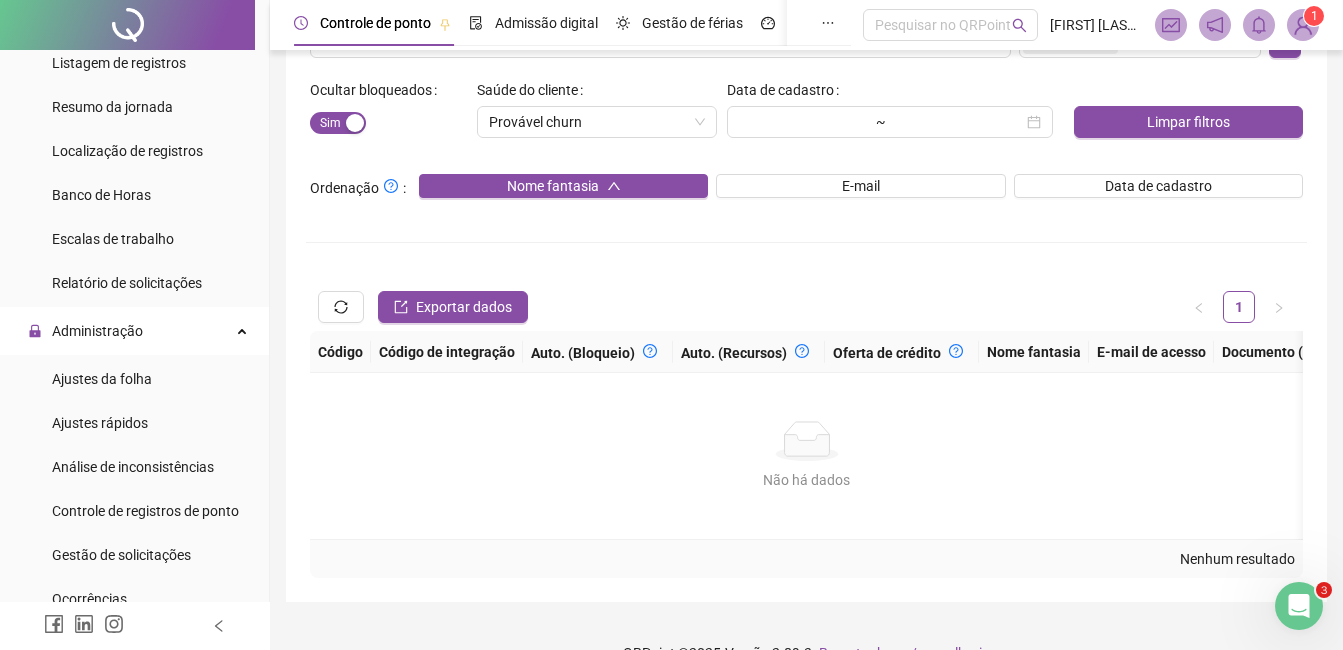 scroll, scrollTop: 241, scrollLeft: 0, axis: vertical 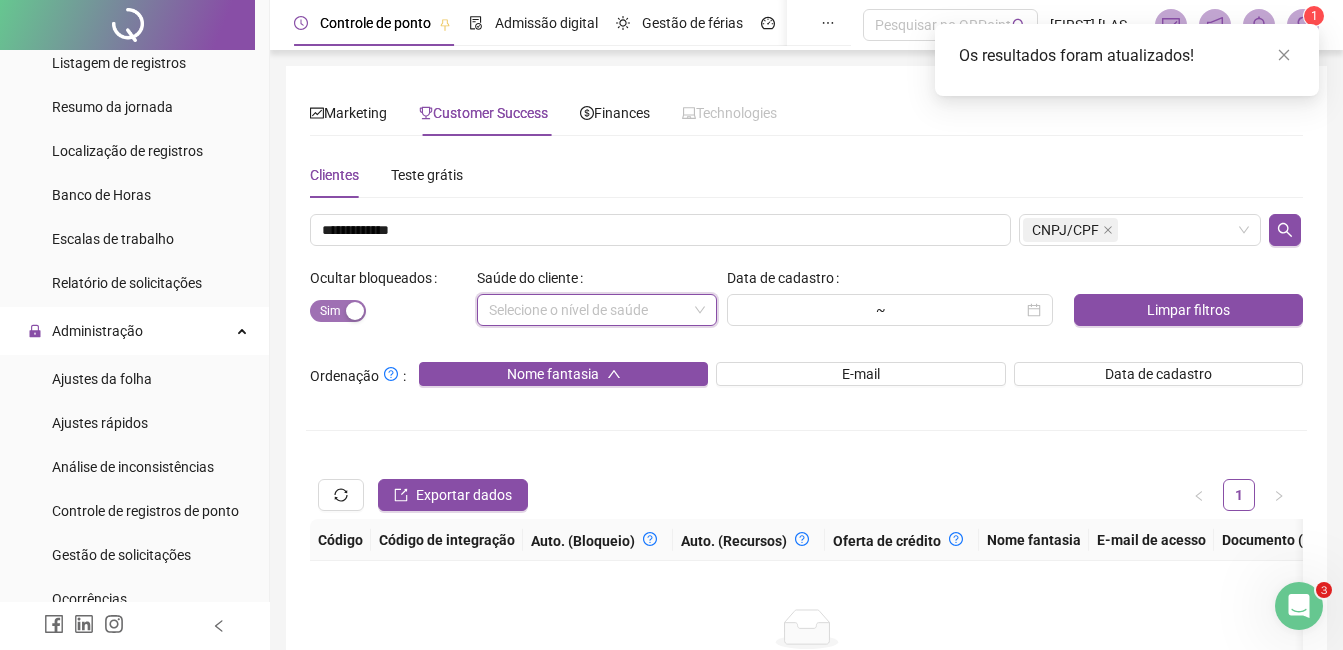 click on "Sim Não" at bounding box center (338, 311) 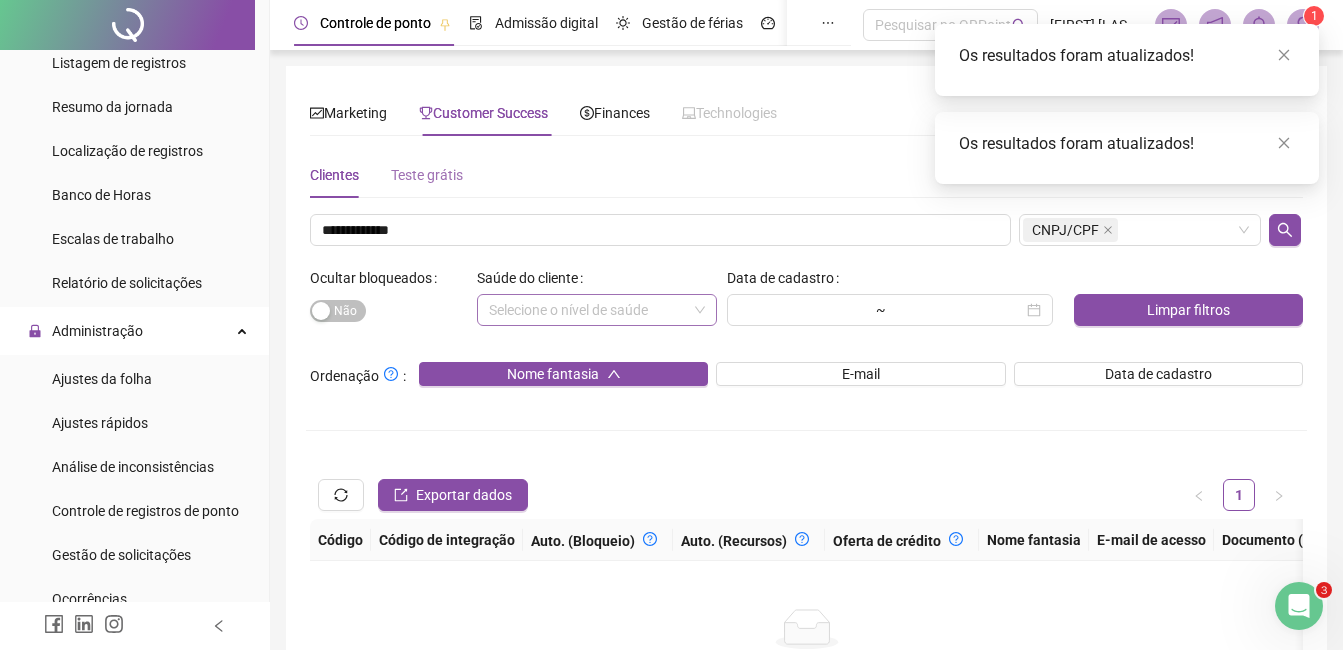 click on "Teste grátis" at bounding box center (427, 175) 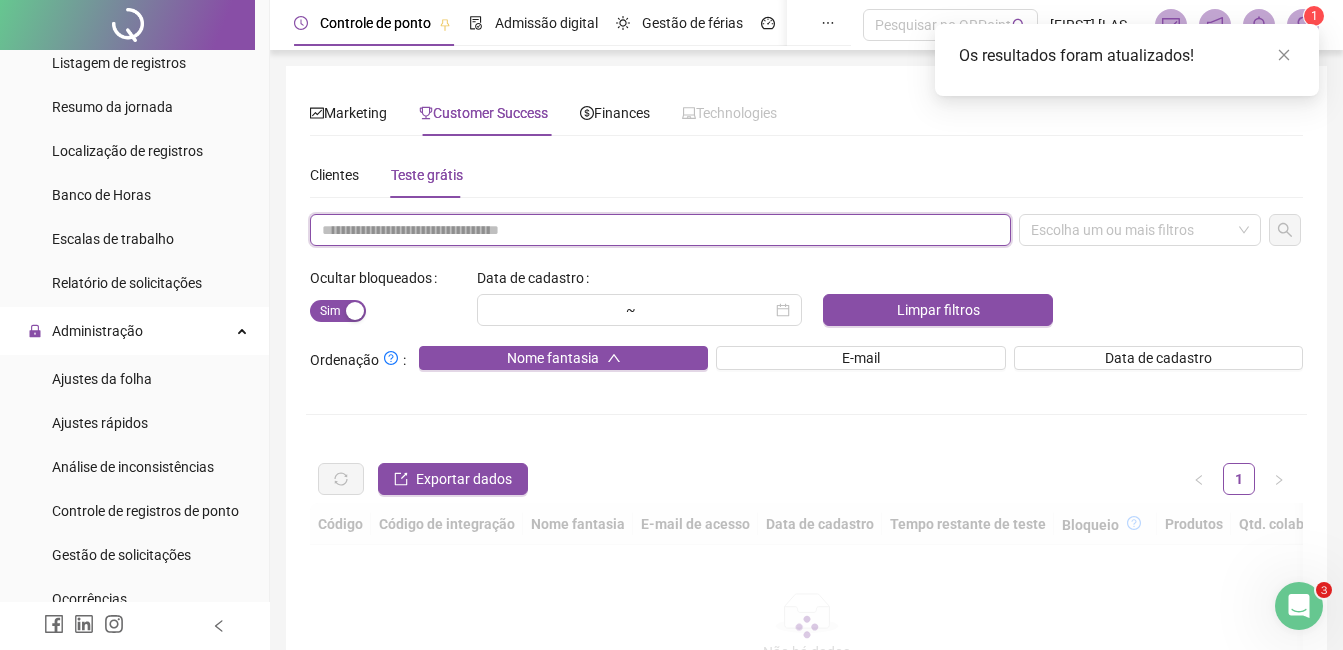 click at bounding box center (660, 230) 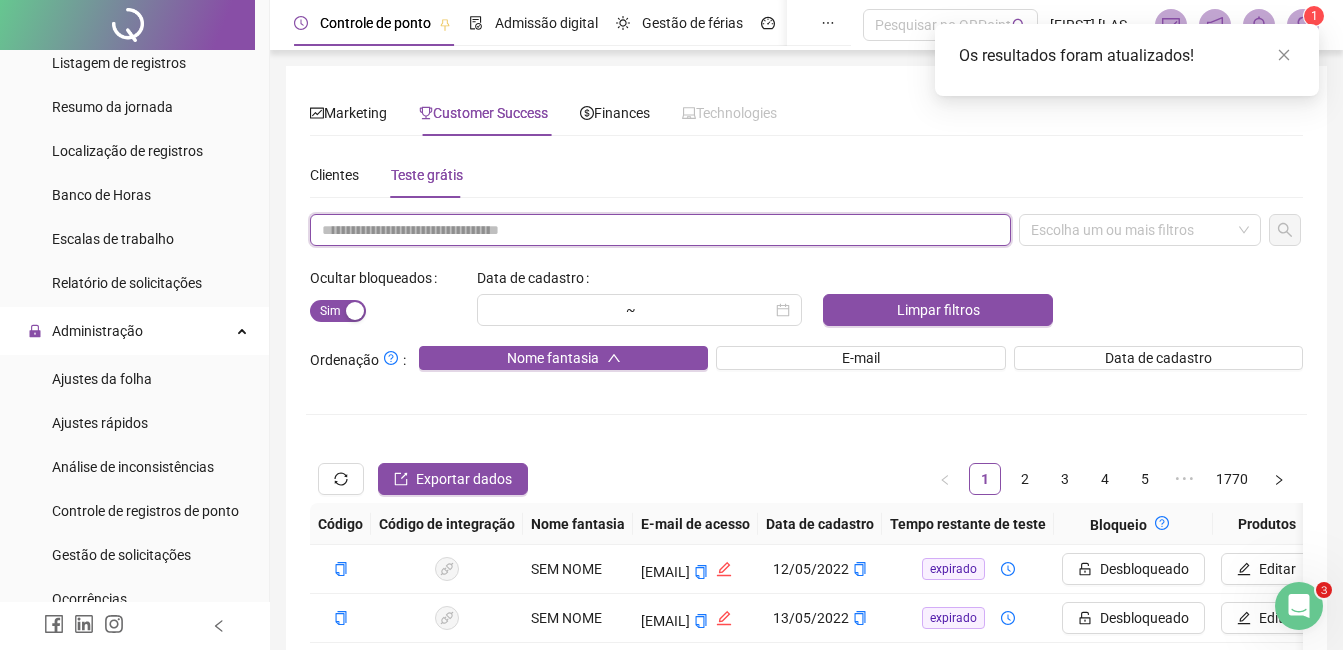 paste on "**********" 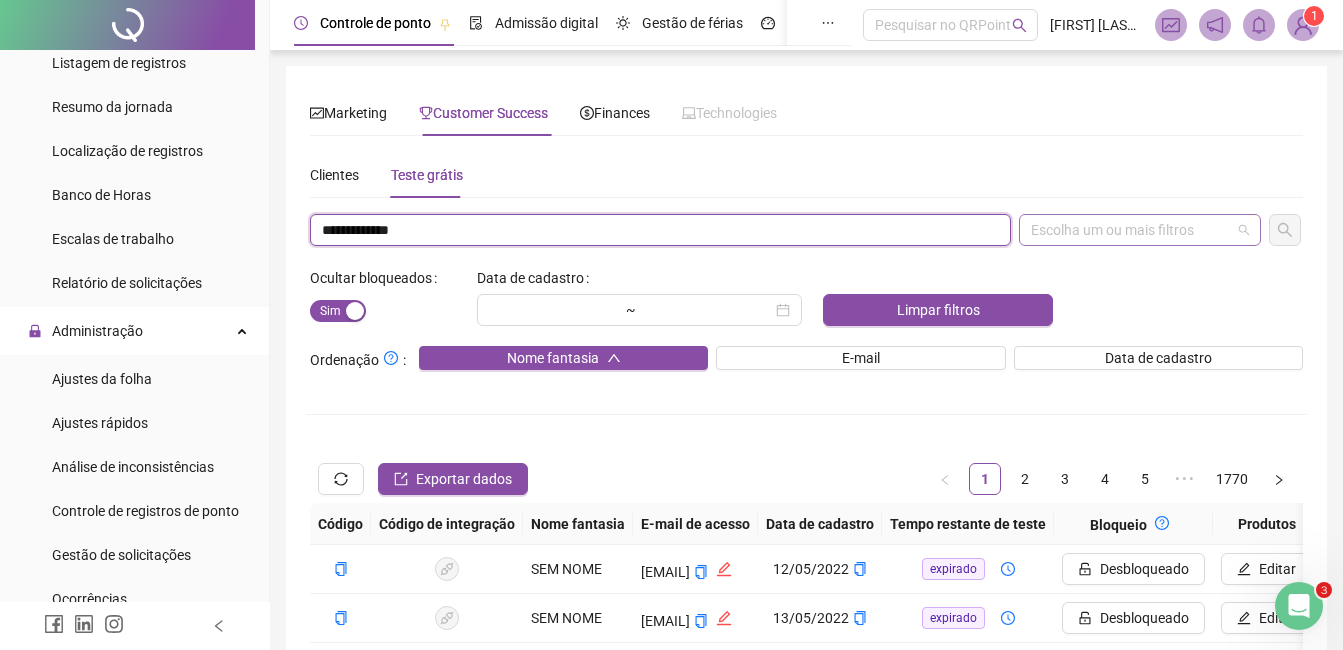 click on "Escolha um ou mais filtros" at bounding box center [1140, 230] 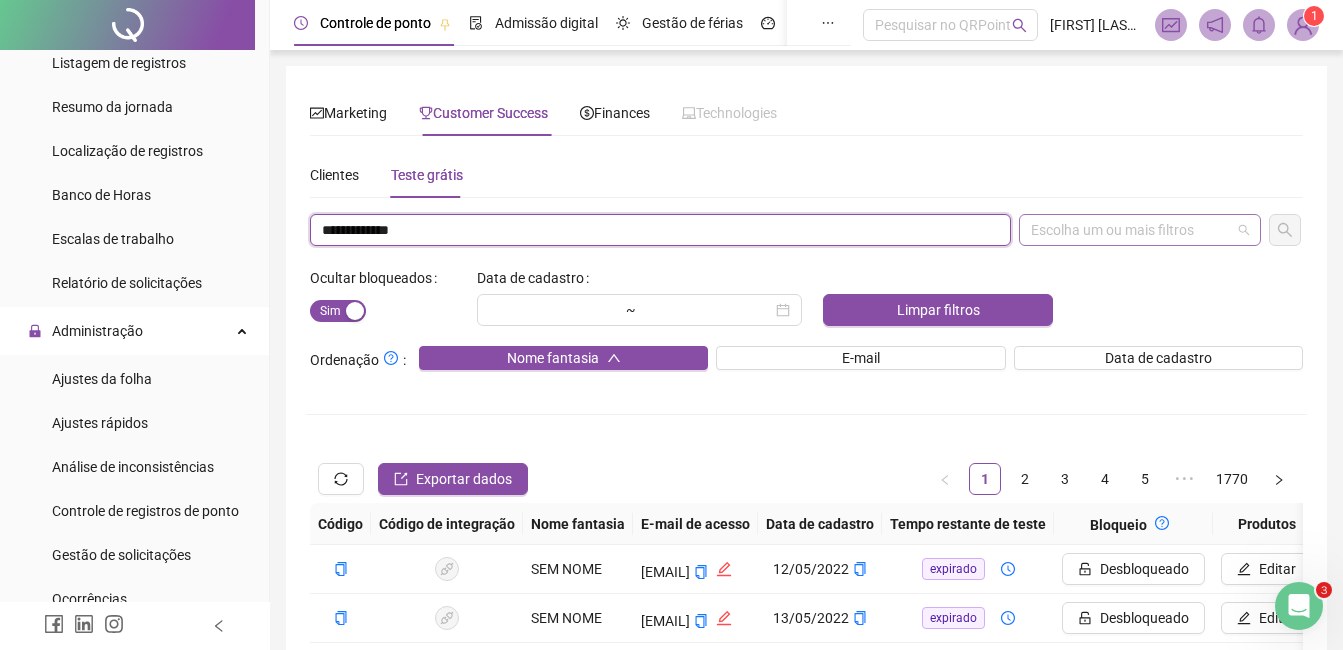 type on "**********" 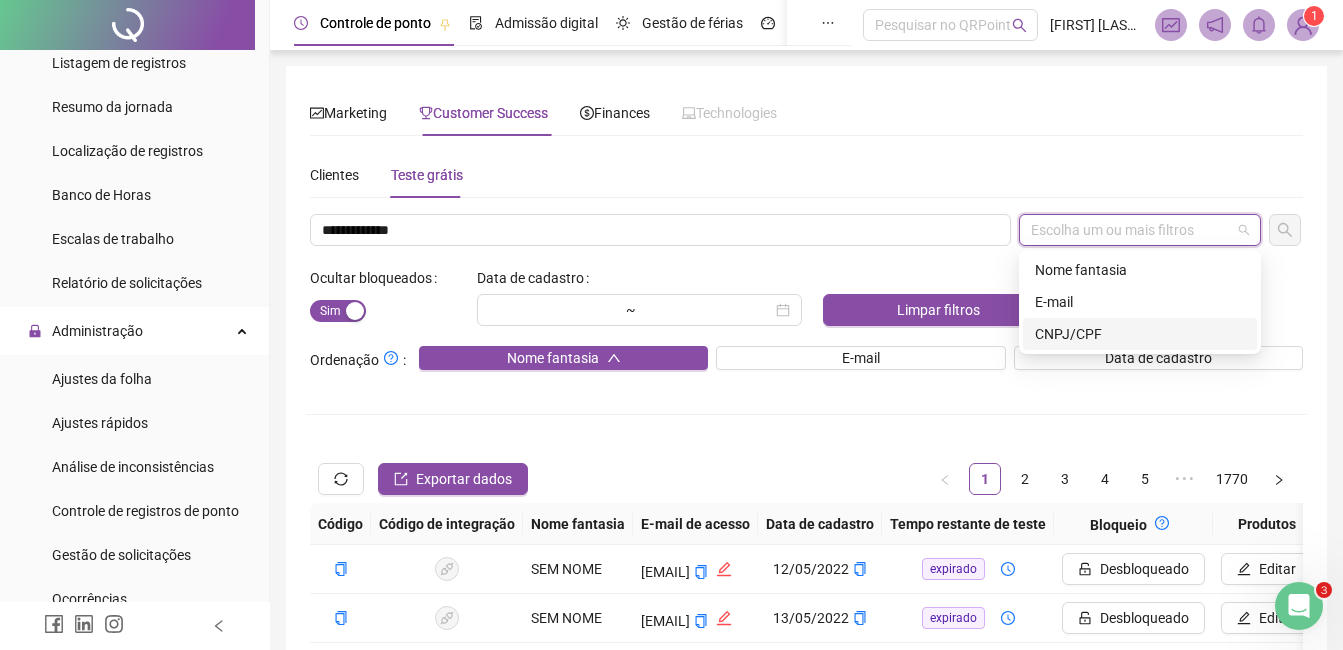click on "CNPJ/CPF" at bounding box center [1140, 334] 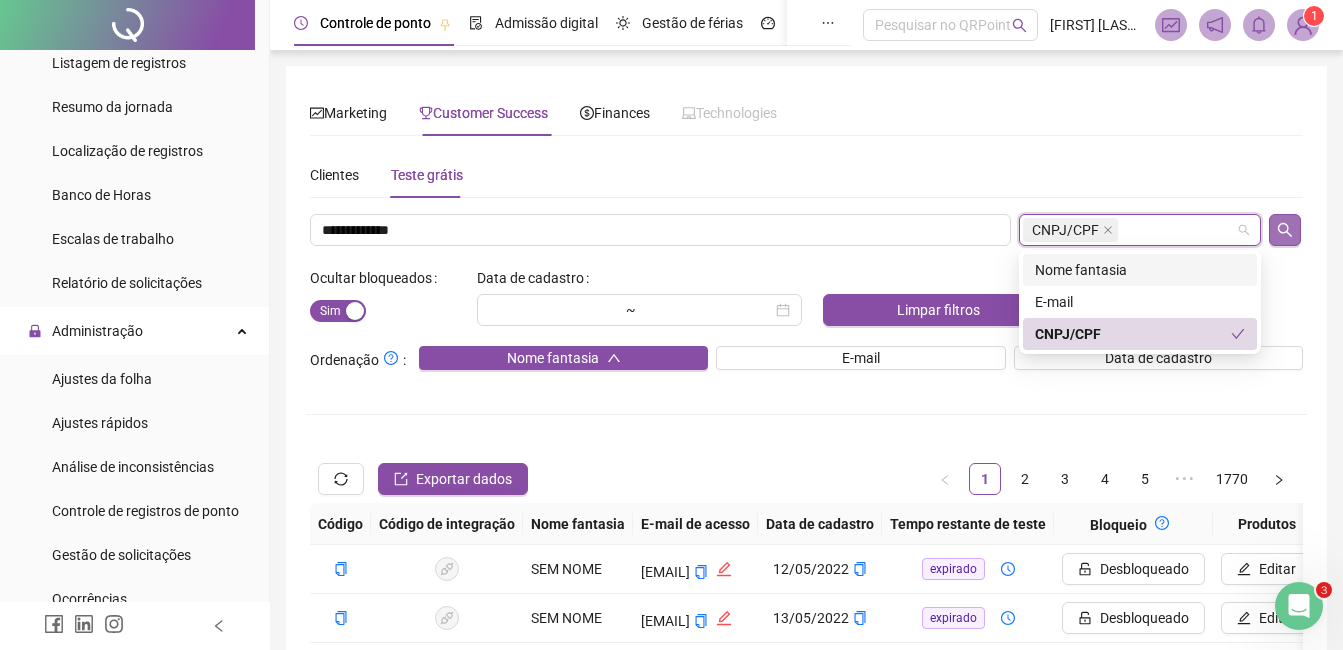 click 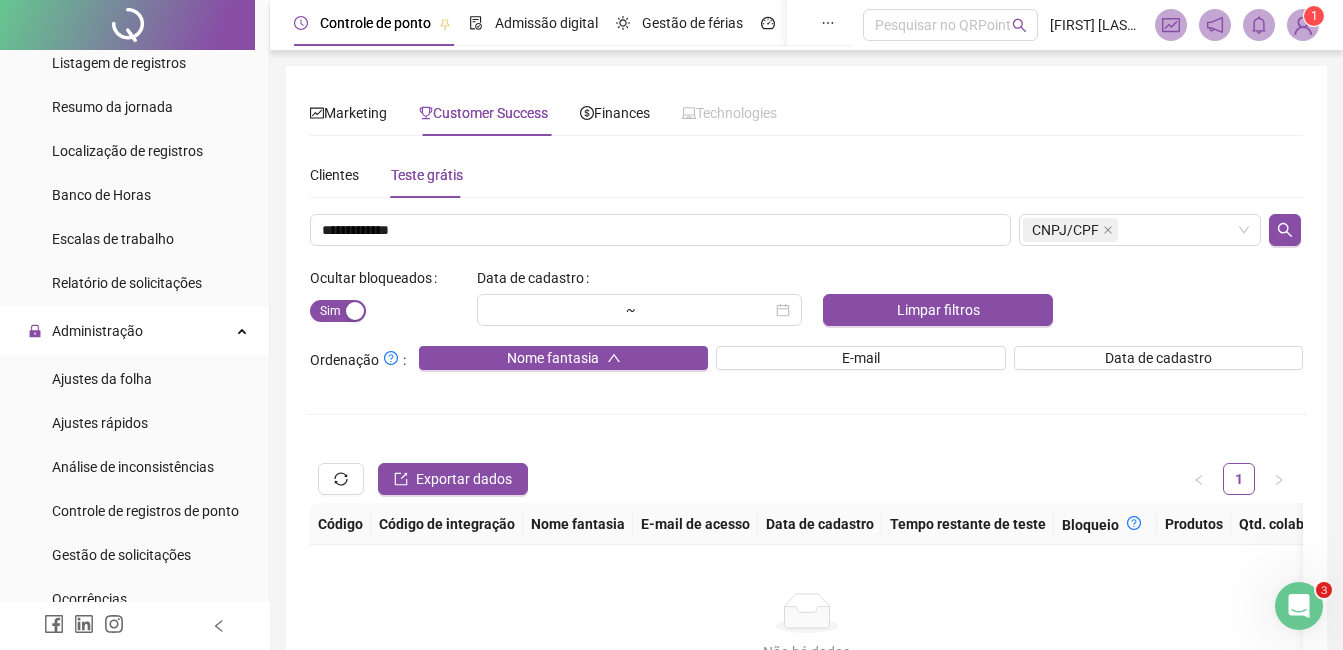 scroll, scrollTop: 51, scrollLeft: 0, axis: vertical 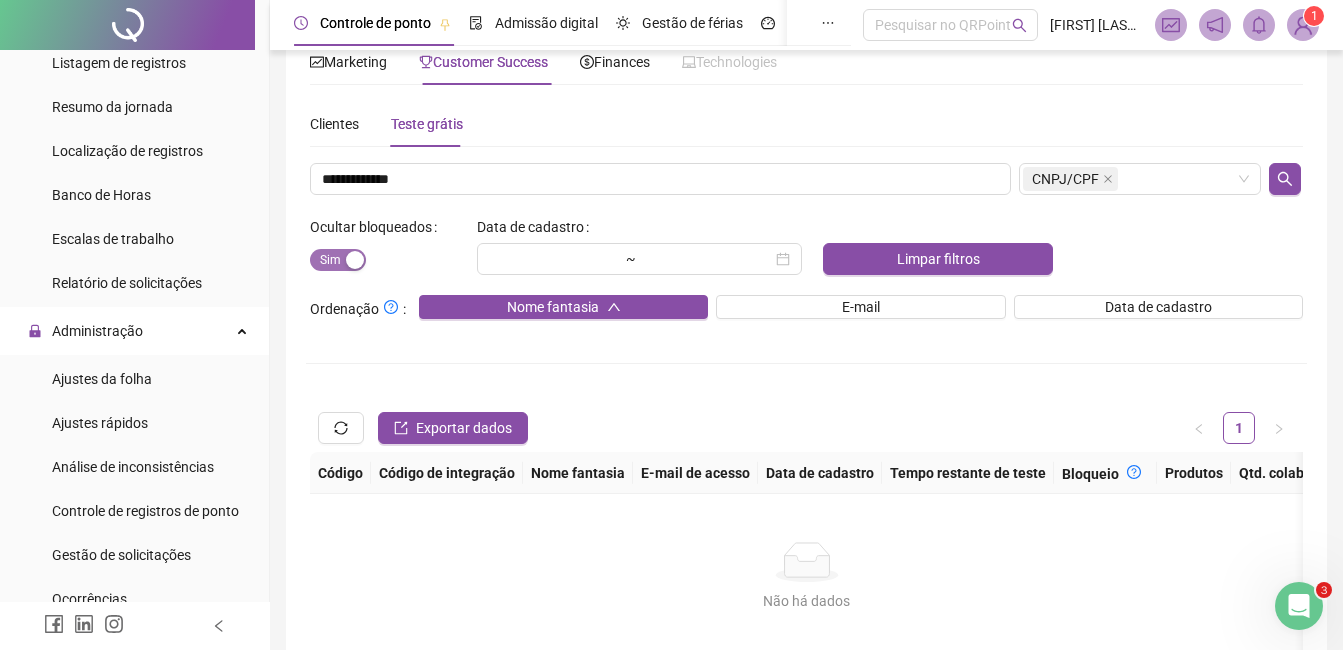 drag, startPoint x: 355, startPoint y: 261, endPoint x: 357, endPoint y: 249, distance: 12.165525 